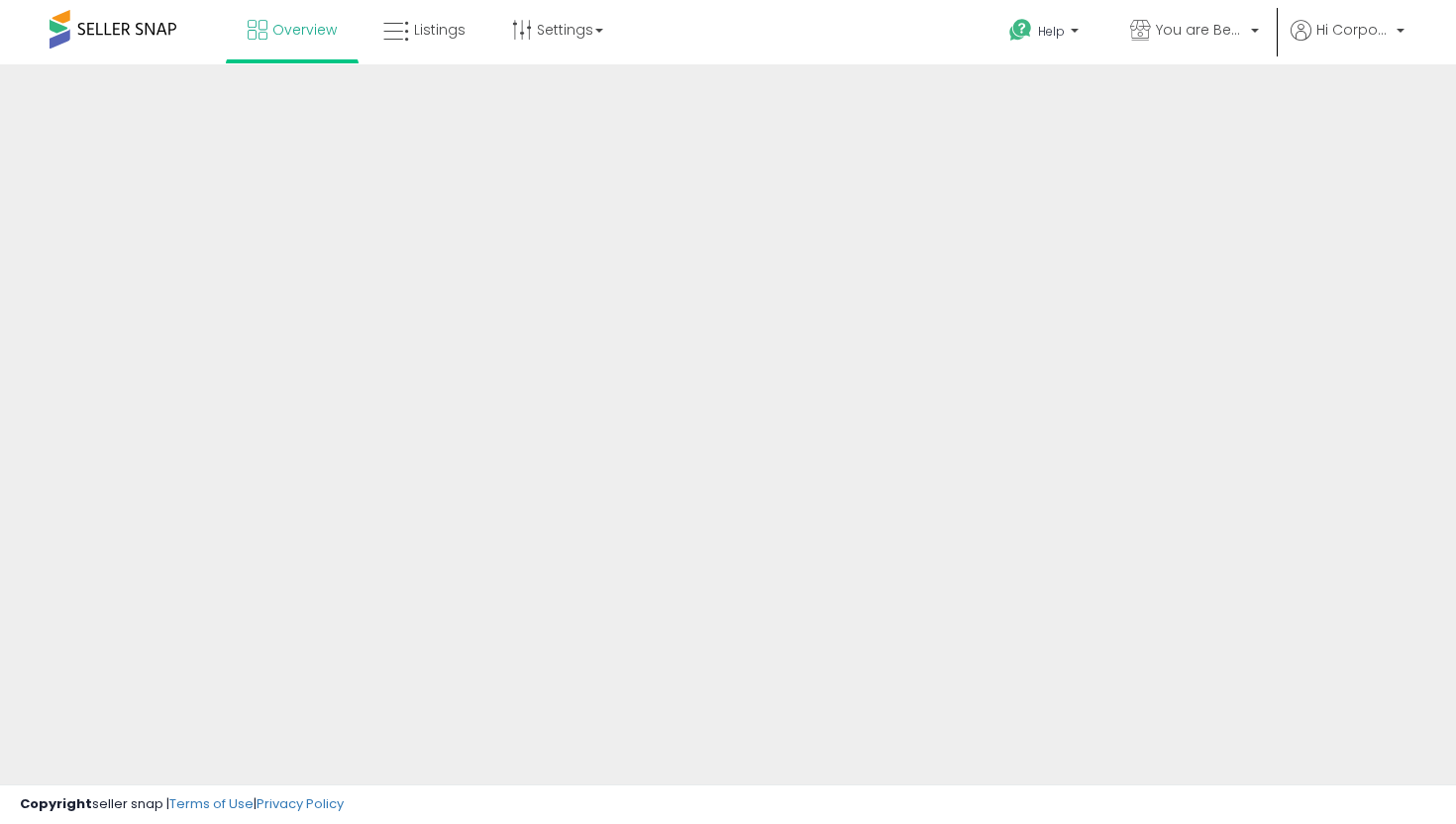 scroll, scrollTop: 0, scrollLeft: 0, axis: both 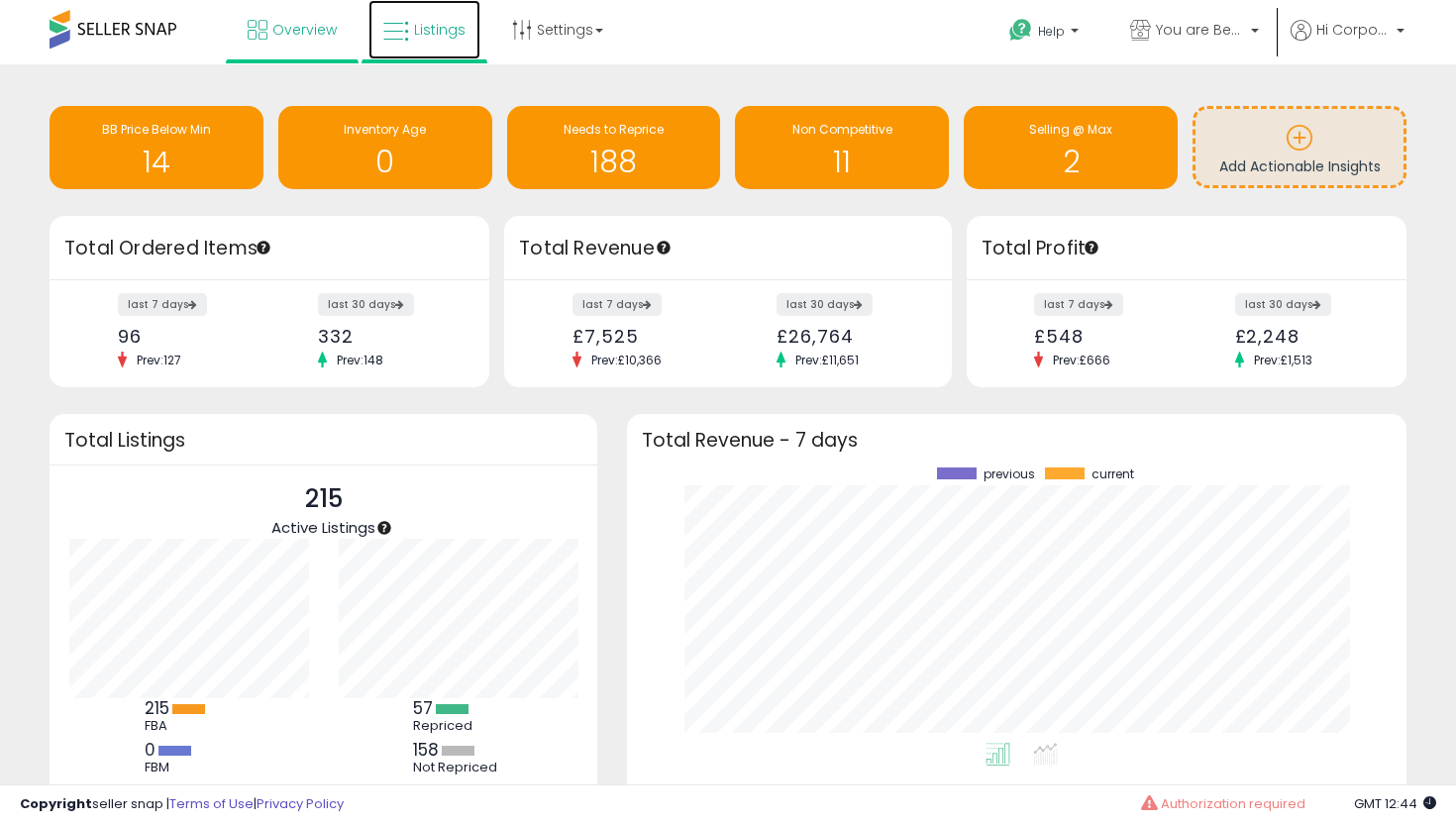 click on "Listings" at bounding box center [424, 30] 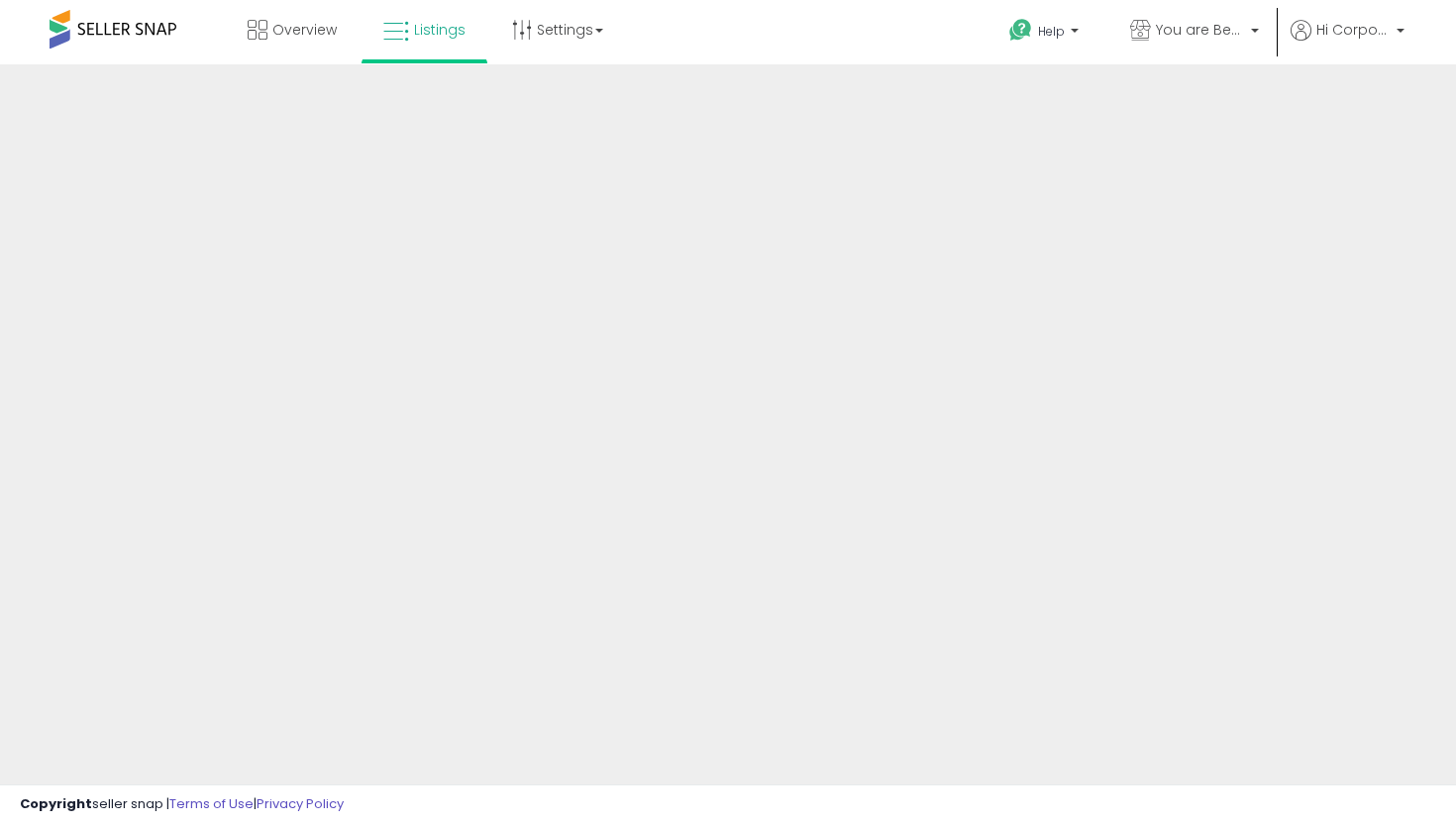 scroll, scrollTop: 0, scrollLeft: 0, axis: both 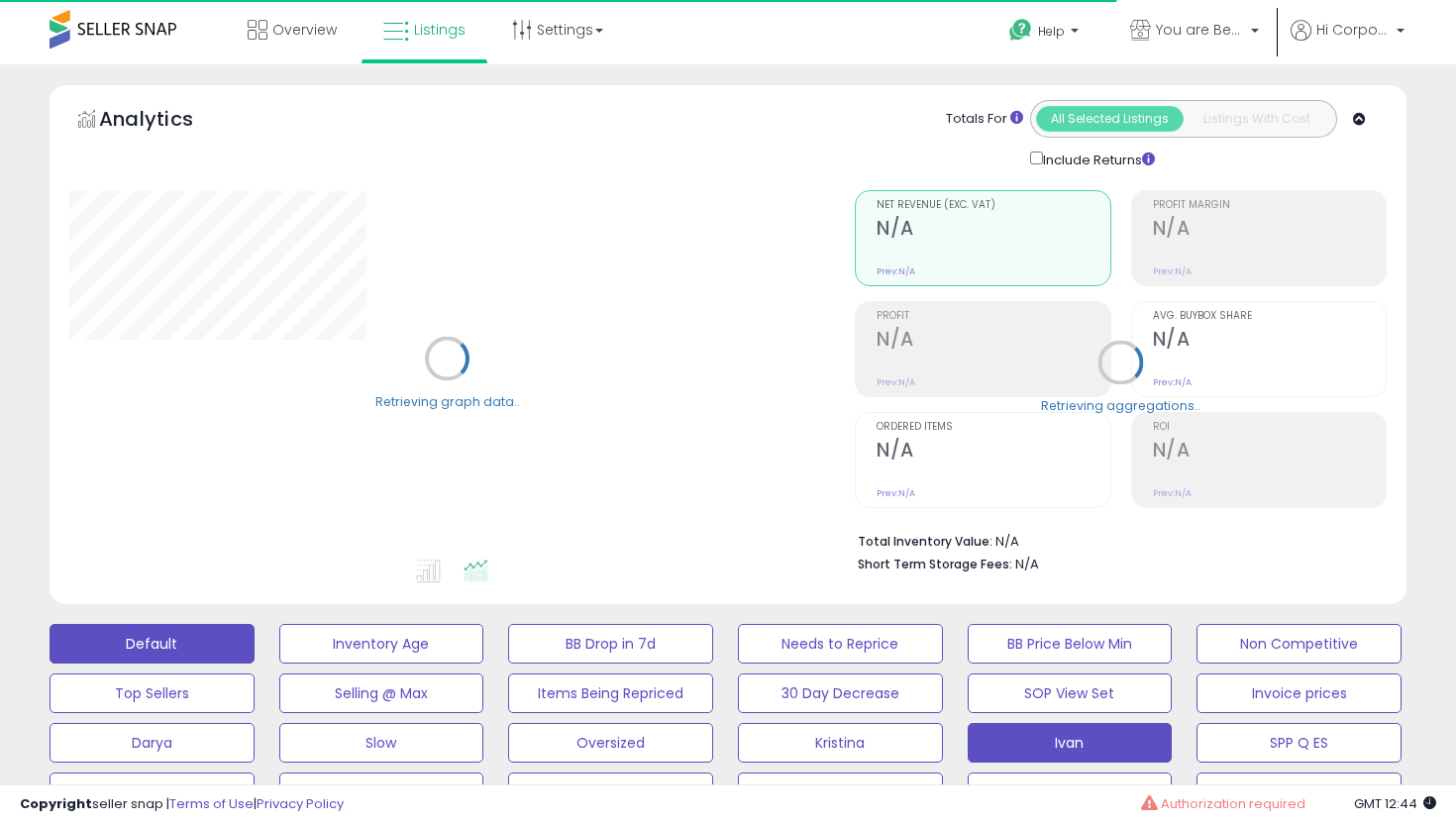click on "Ivan" at bounding box center [381, 644] 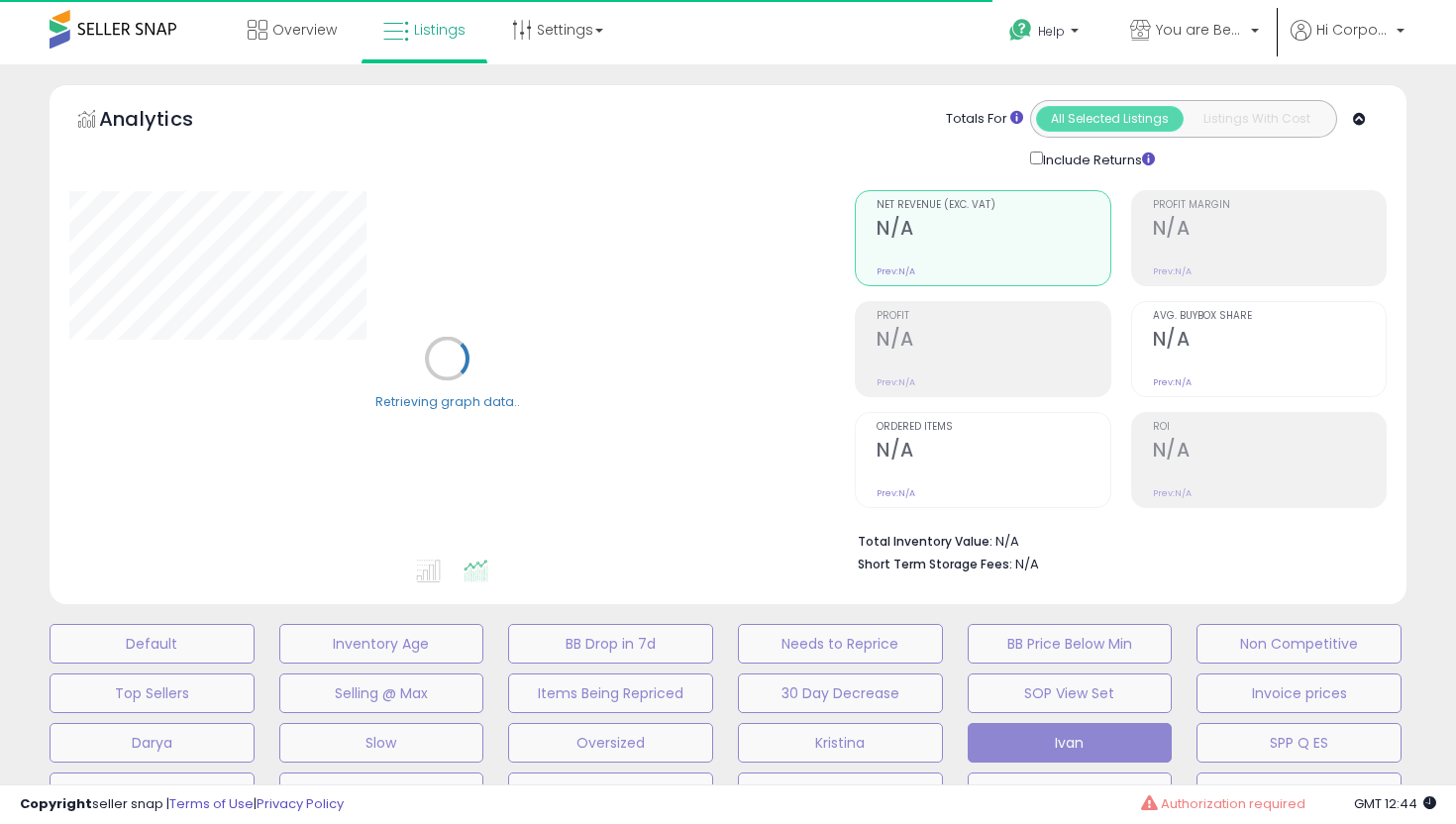 scroll, scrollTop: 322, scrollLeft: 0, axis: vertical 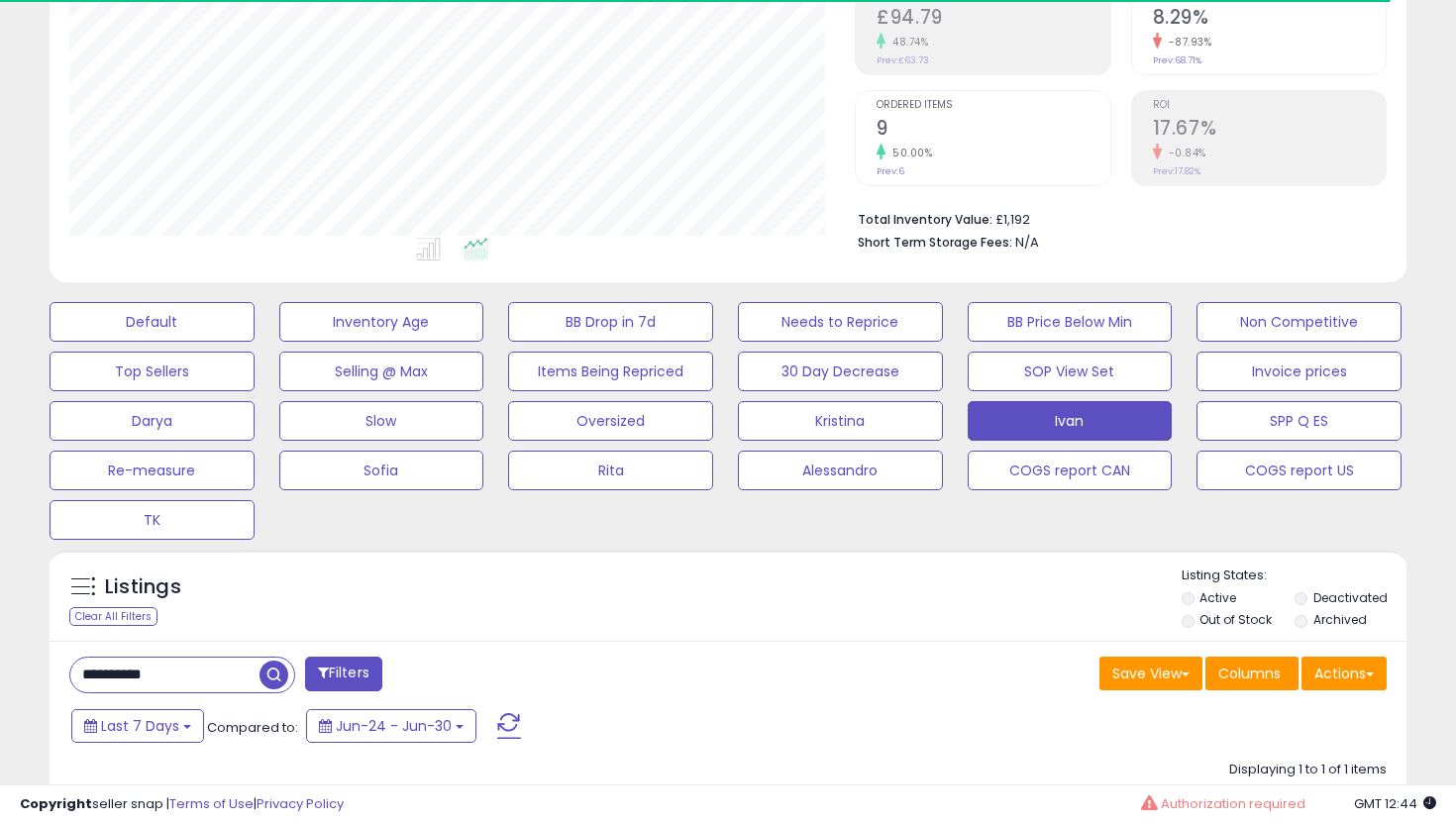 click on "**********" at bounding box center (164, 674) 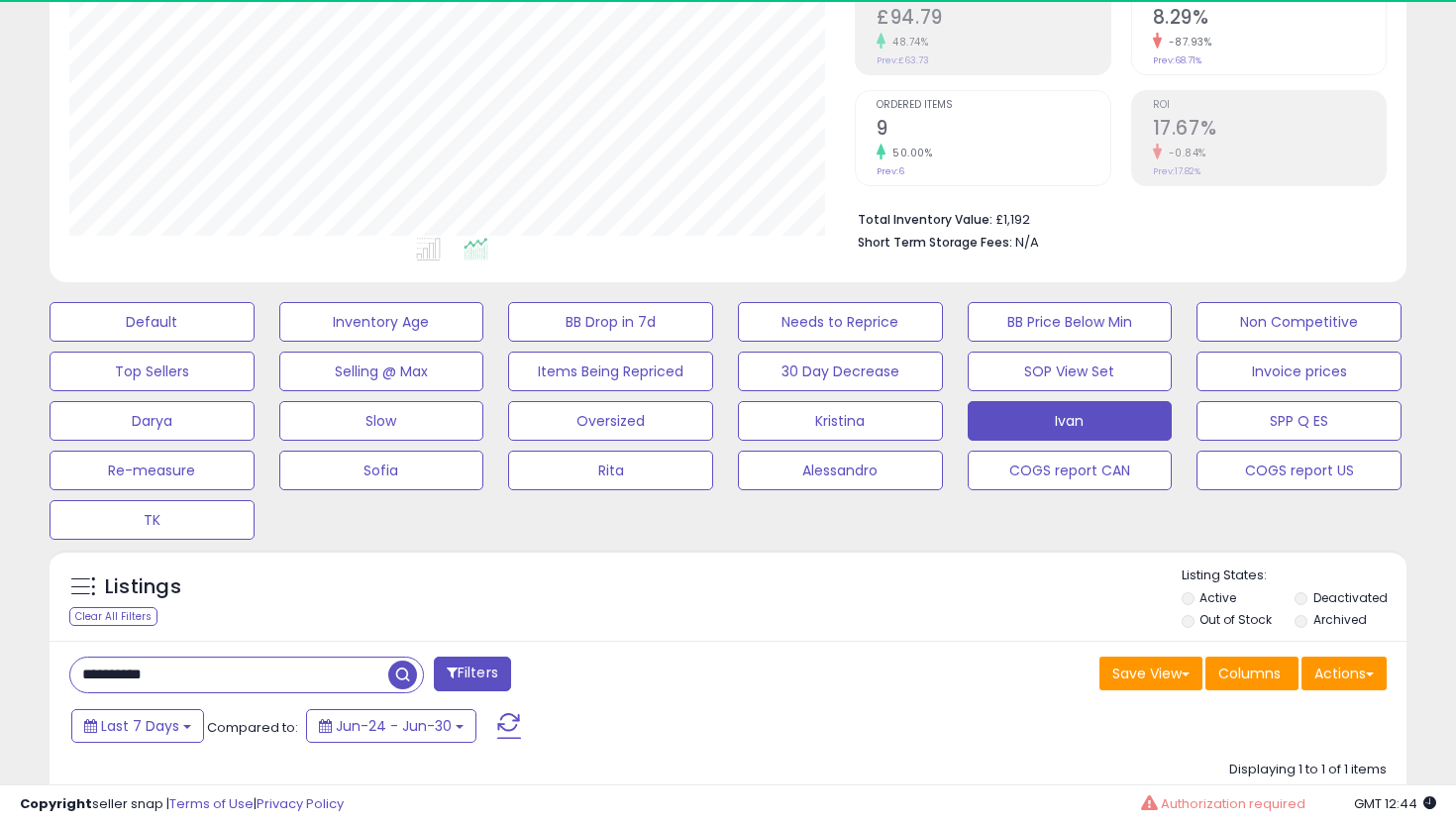 click on "**********" at bounding box center (229, 674) 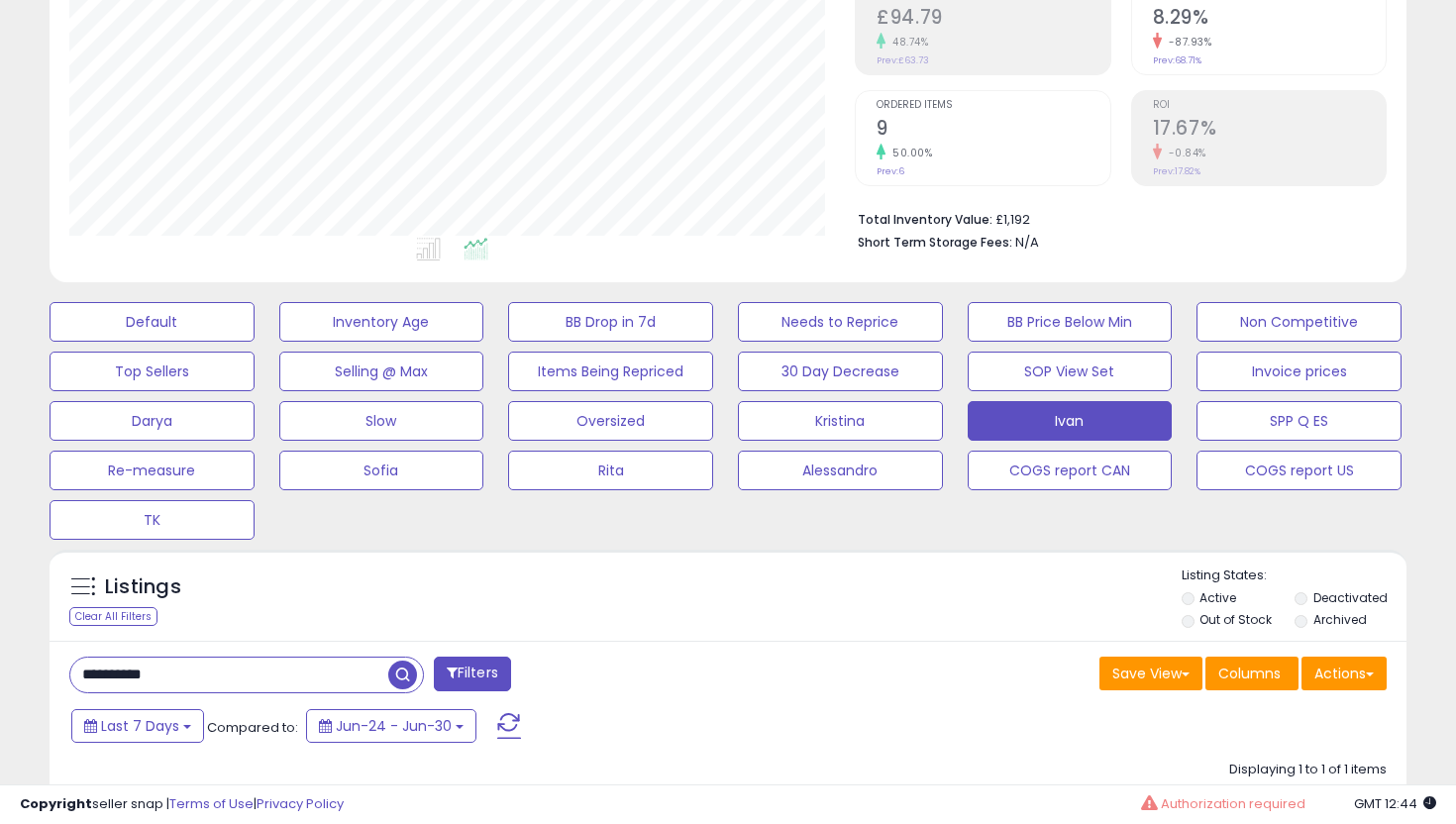 scroll, scrollTop: 989979, scrollLeft: 989690, axis: both 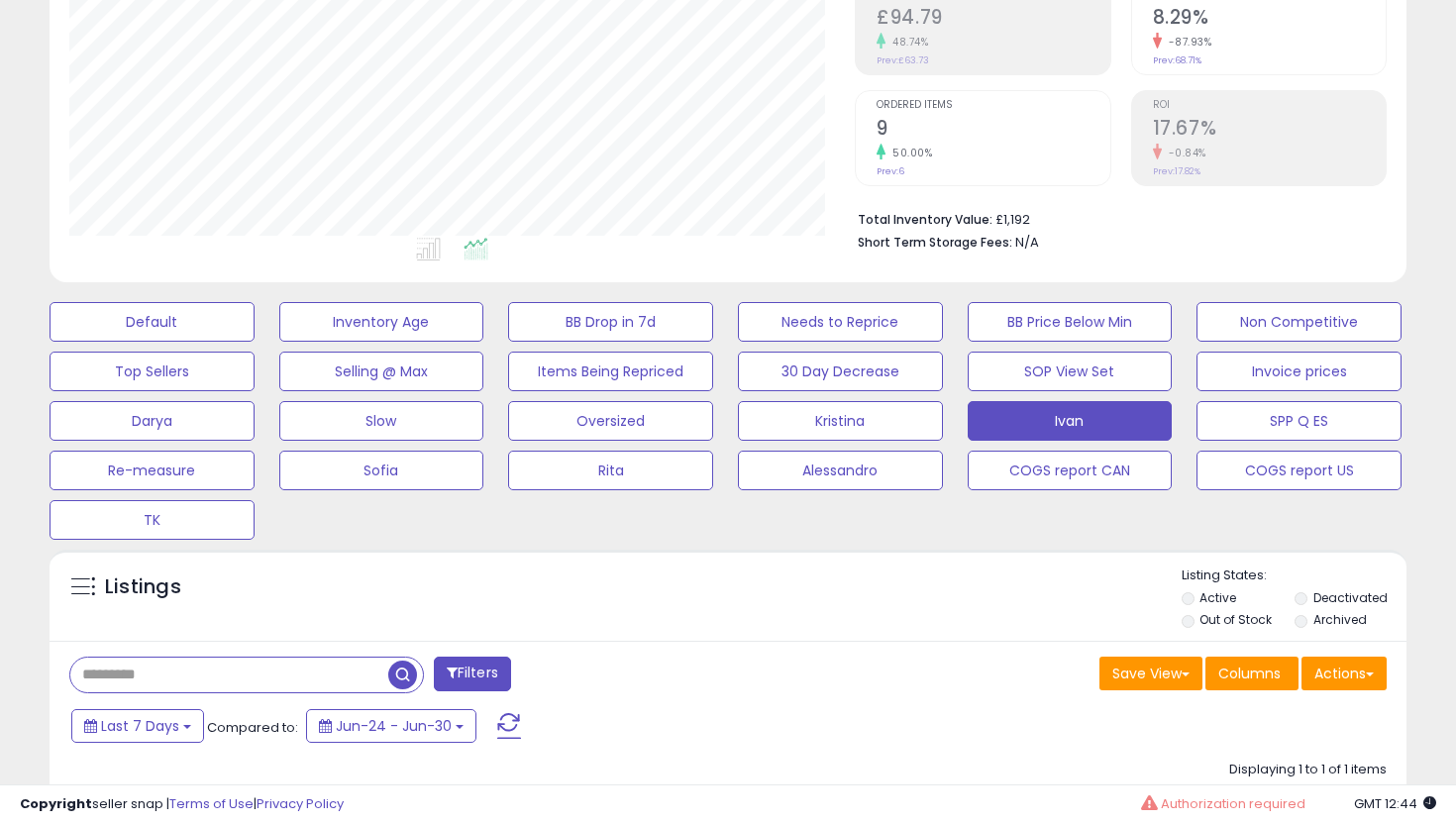 type 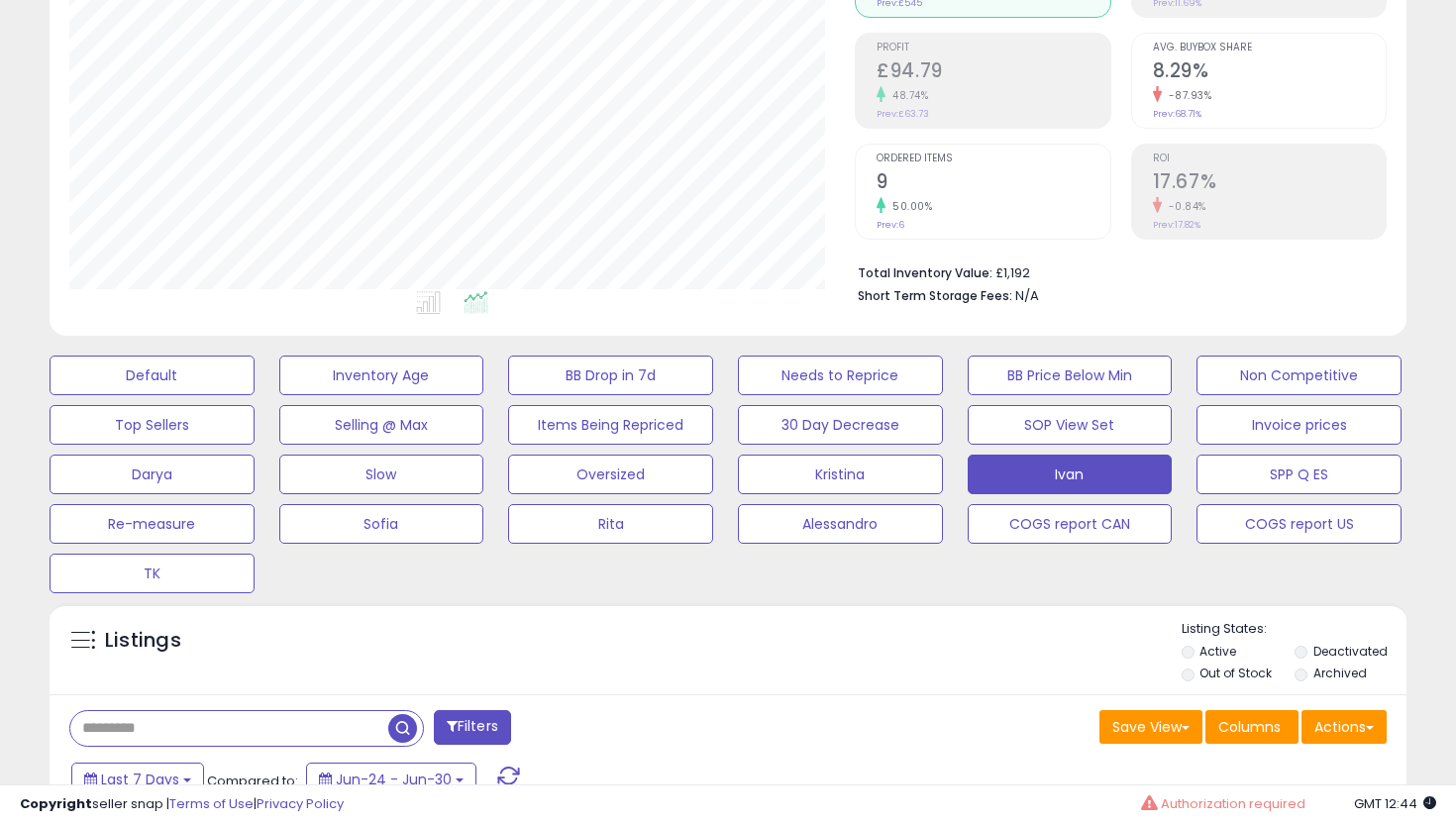 scroll, scrollTop: 0, scrollLeft: 0, axis: both 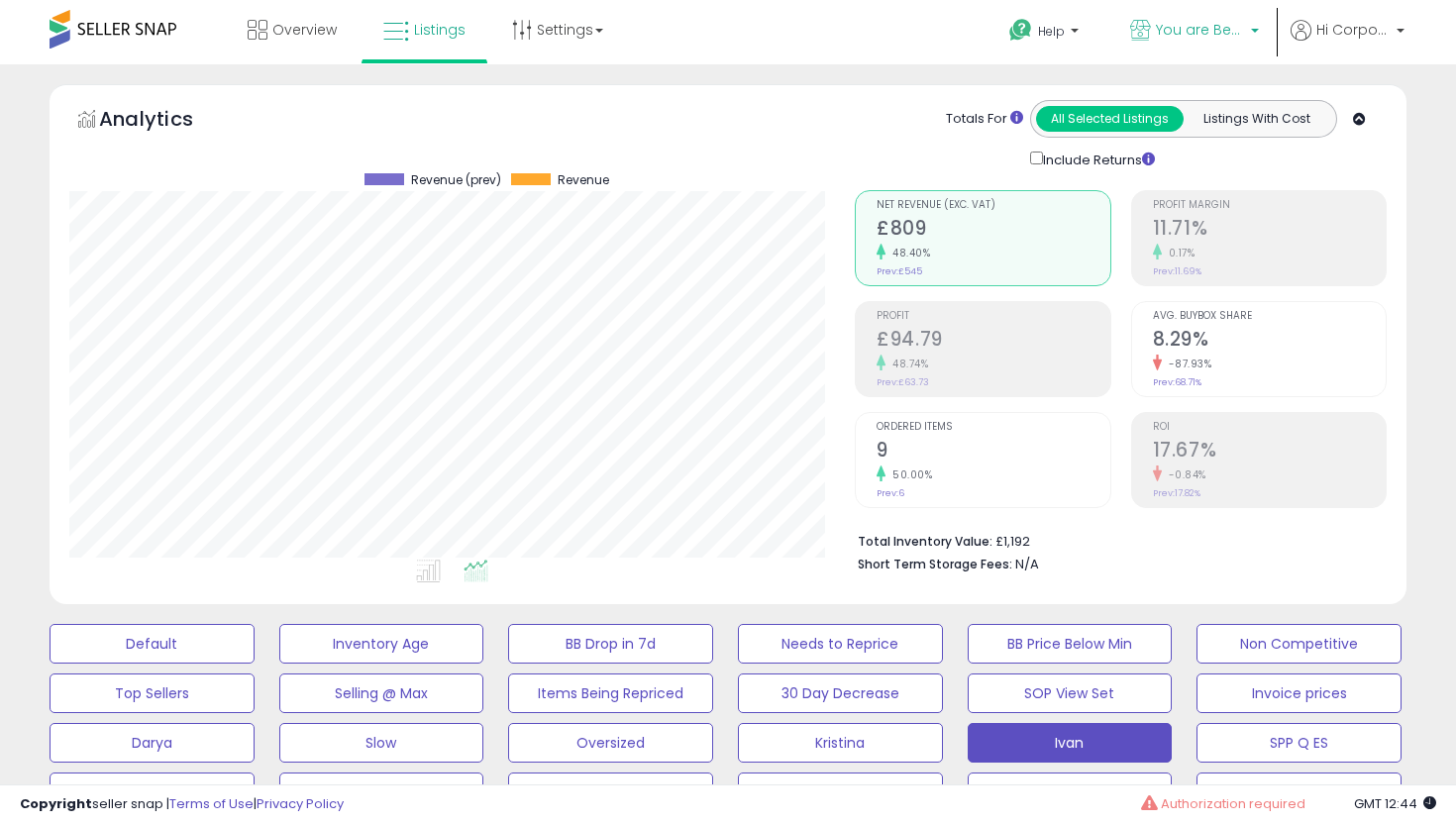 click on "You are Beautiful (UK)" at bounding box center [1195, 32] 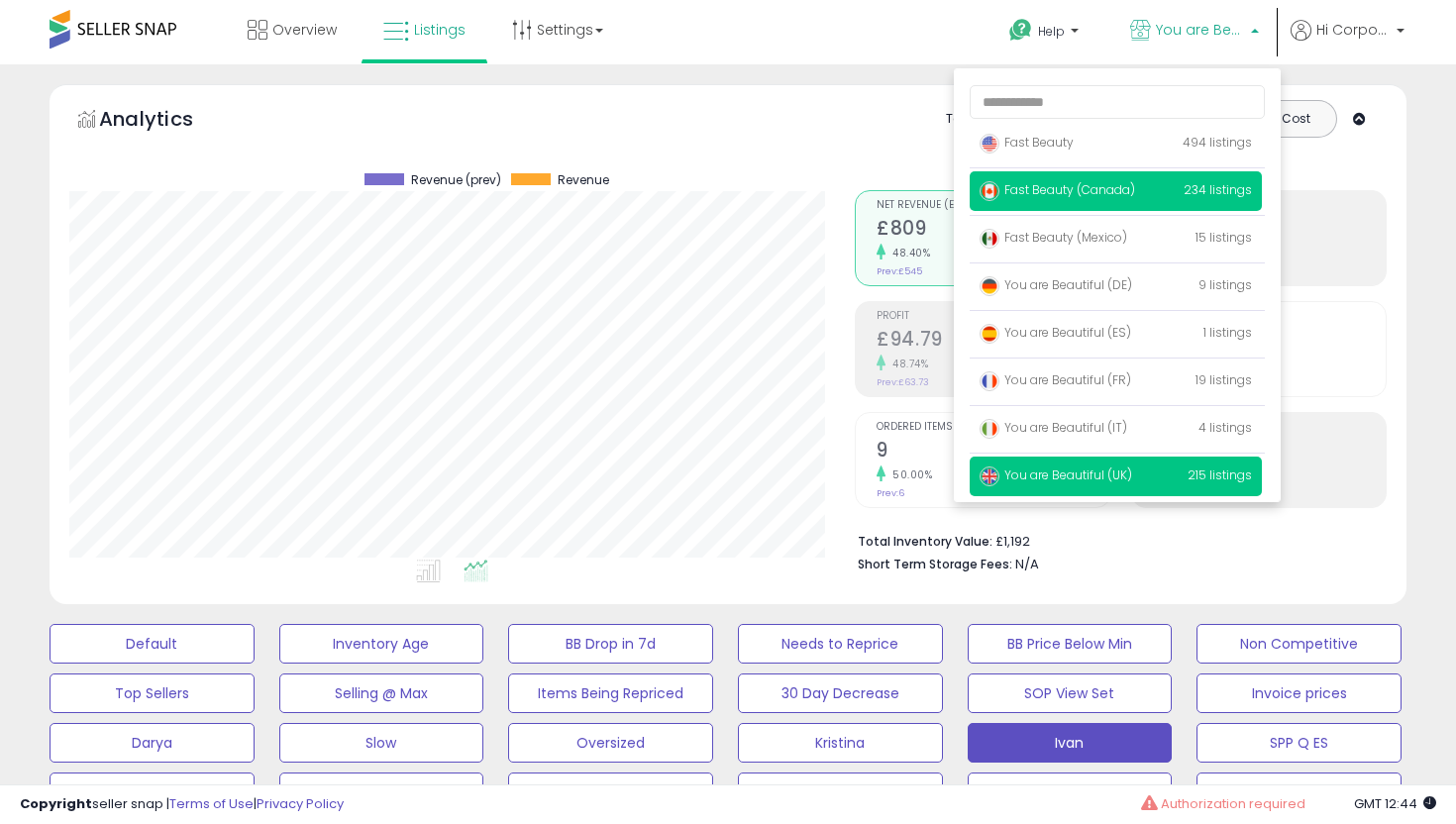click on "Fast Beauty (Canada)" at bounding box center [1026, 142] 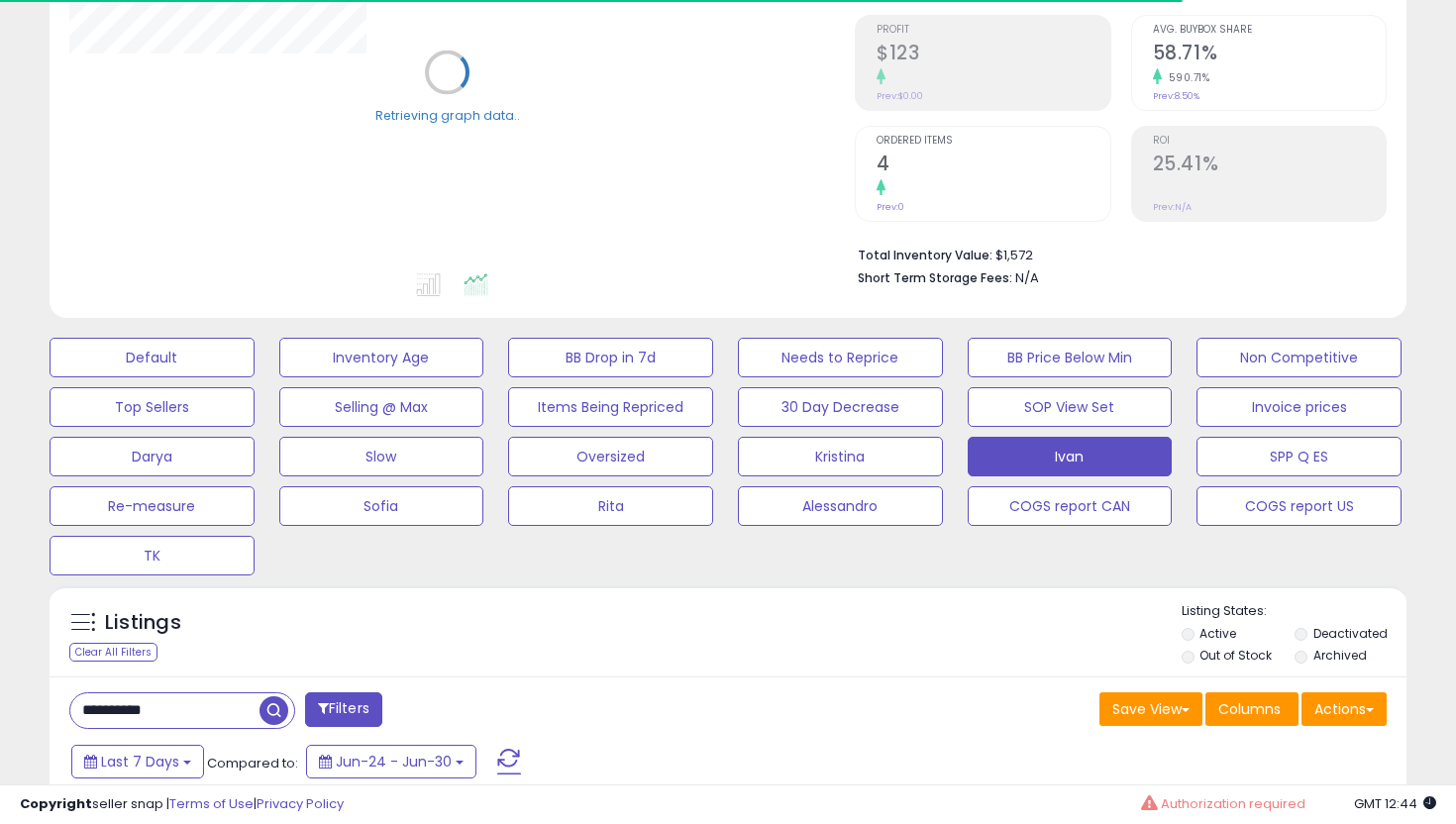 scroll, scrollTop: 501, scrollLeft: 0, axis: vertical 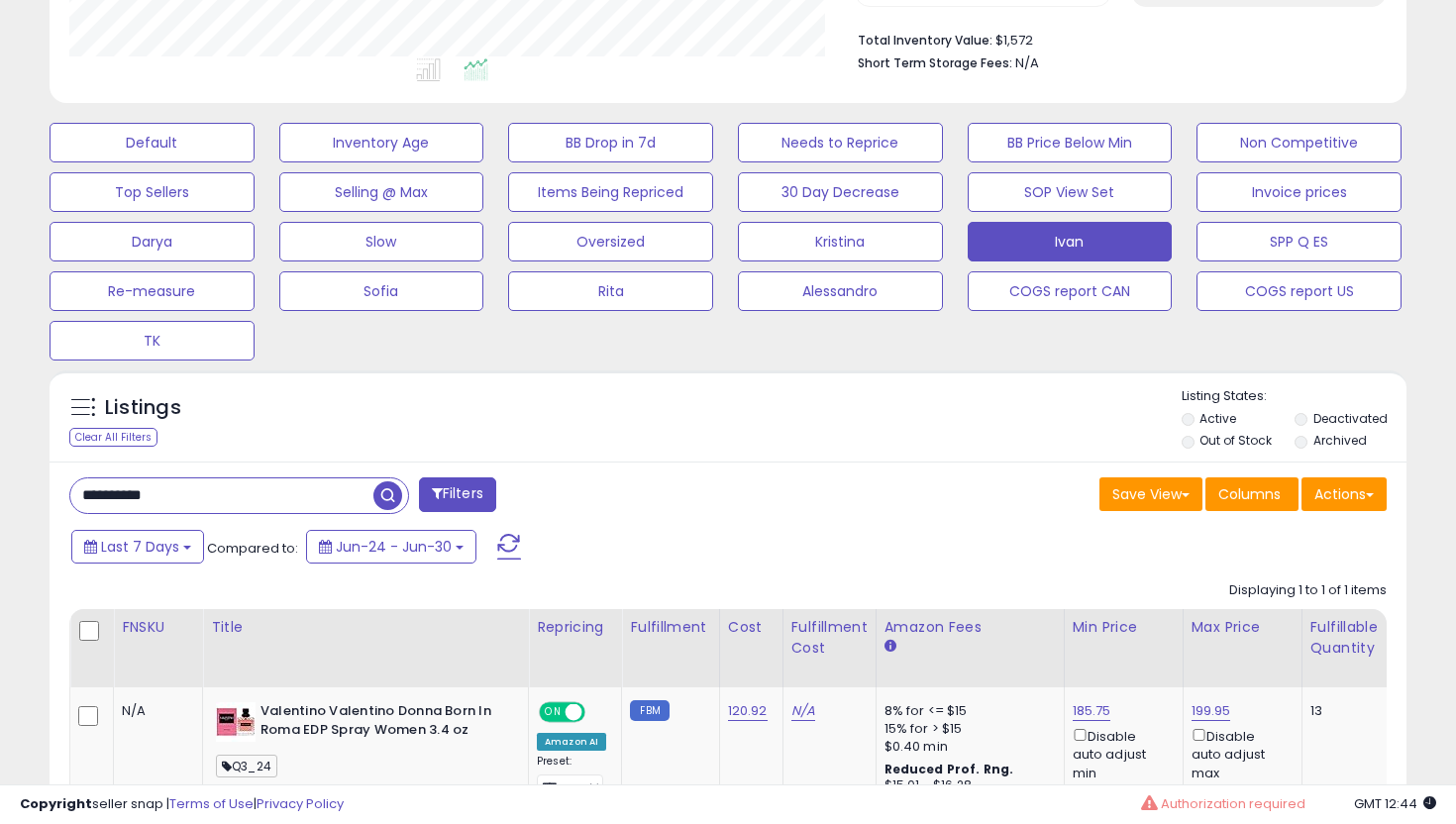 click on "**********" at bounding box center (222, 495) 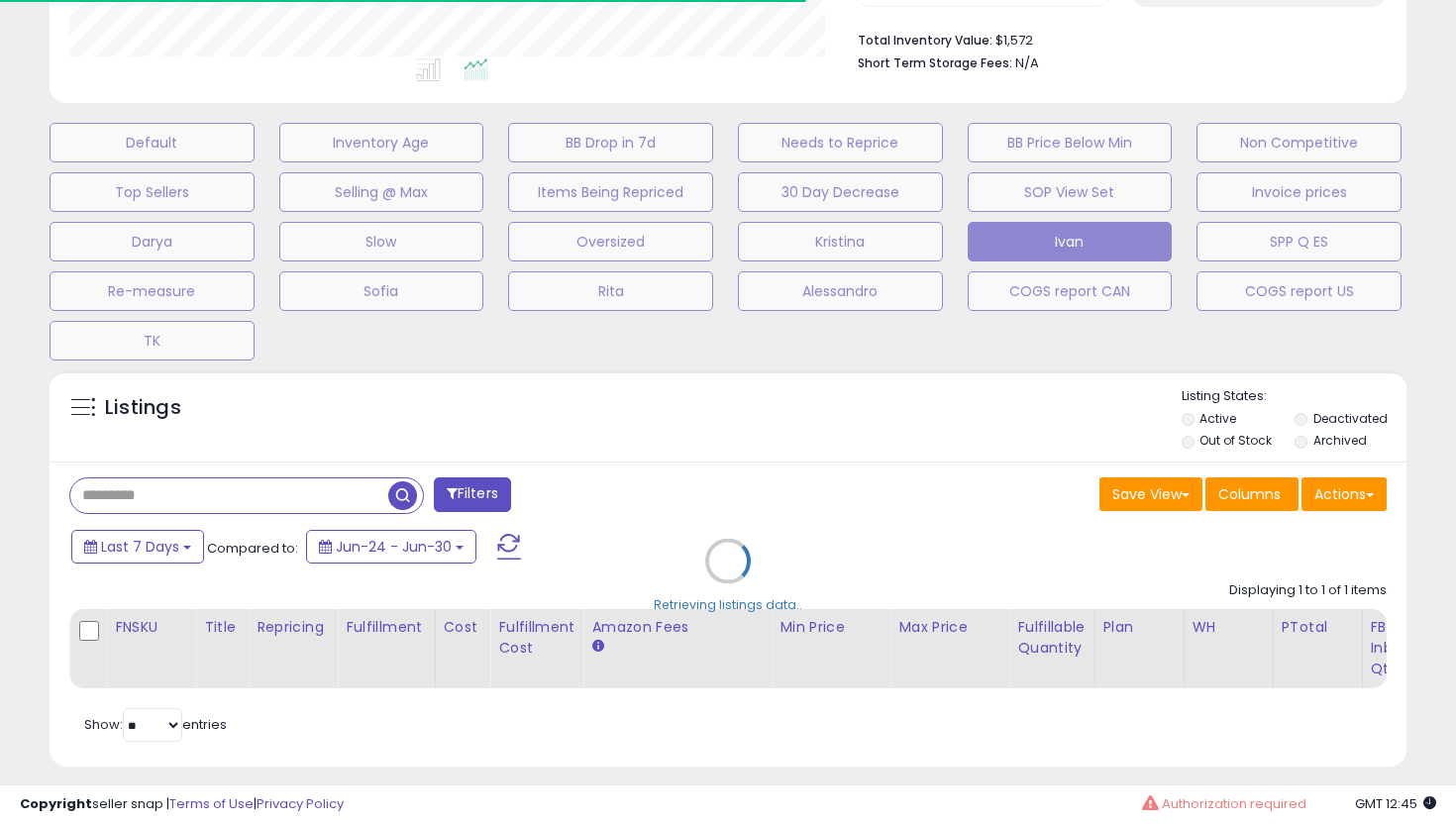 click on "Retrieving listings data.." at bounding box center [728, 575] 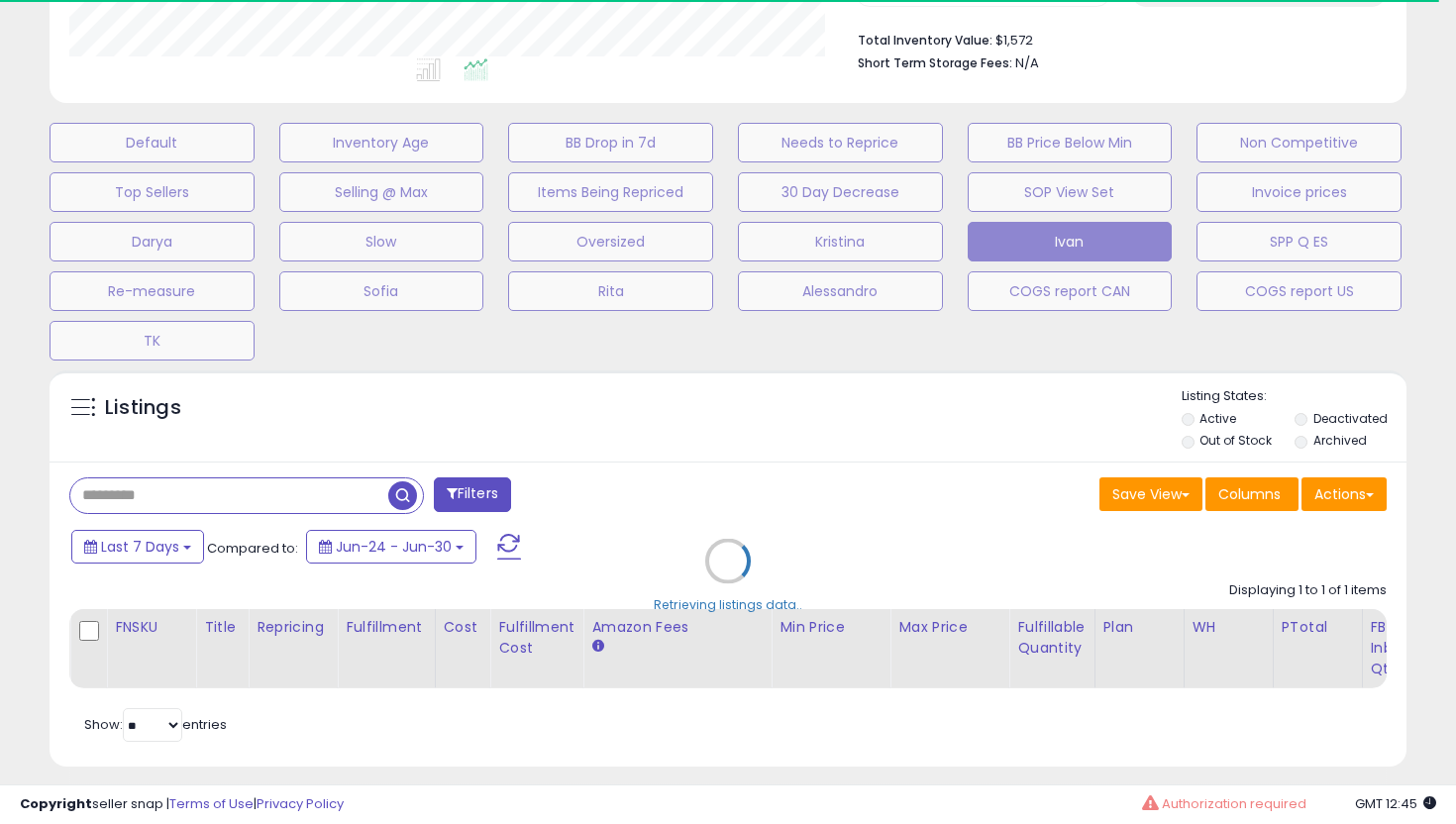 click on "Retrieving listings data.." at bounding box center (728, 575) 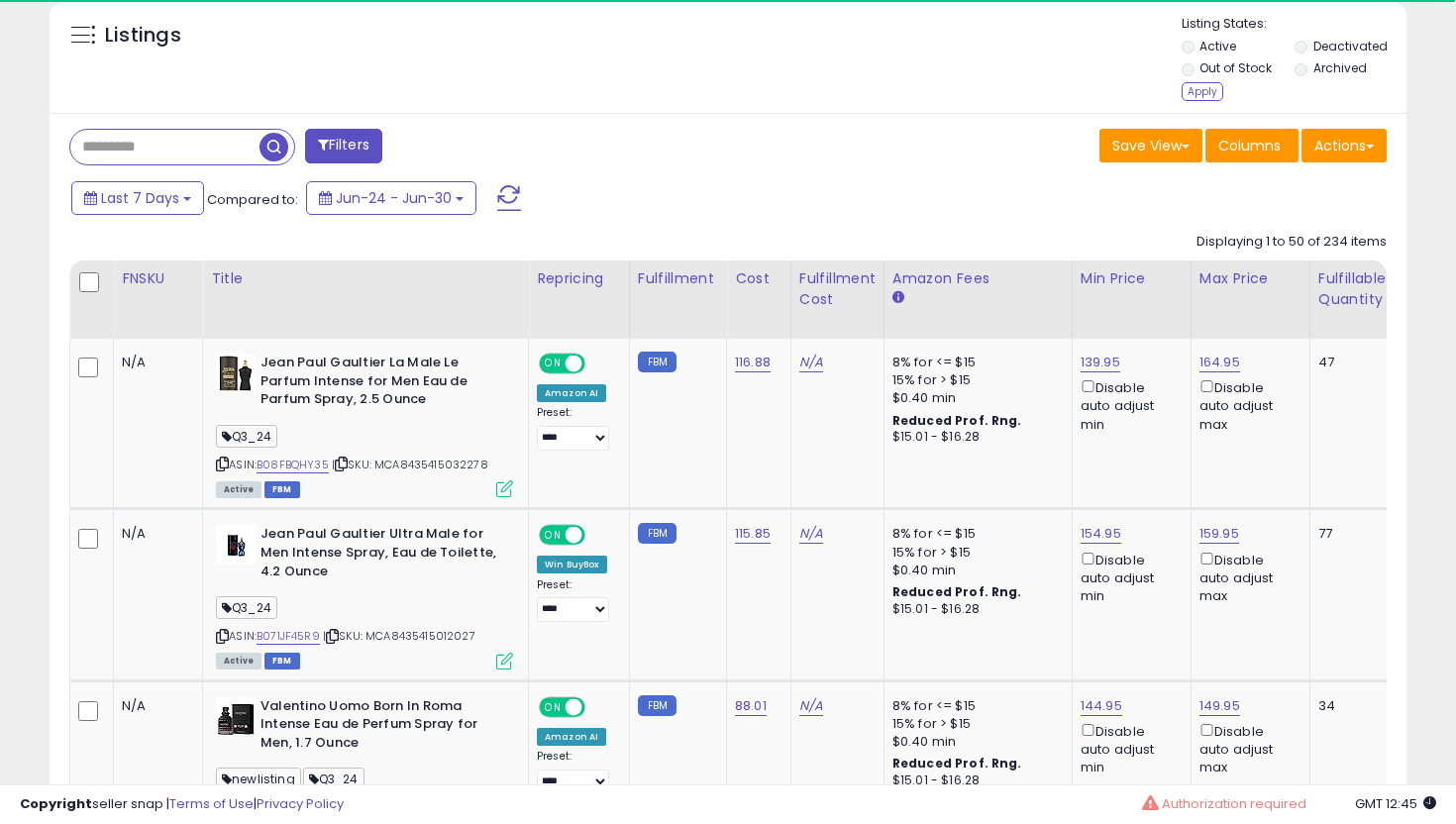 scroll, scrollTop: 811, scrollLeft: 0, axis: vertical 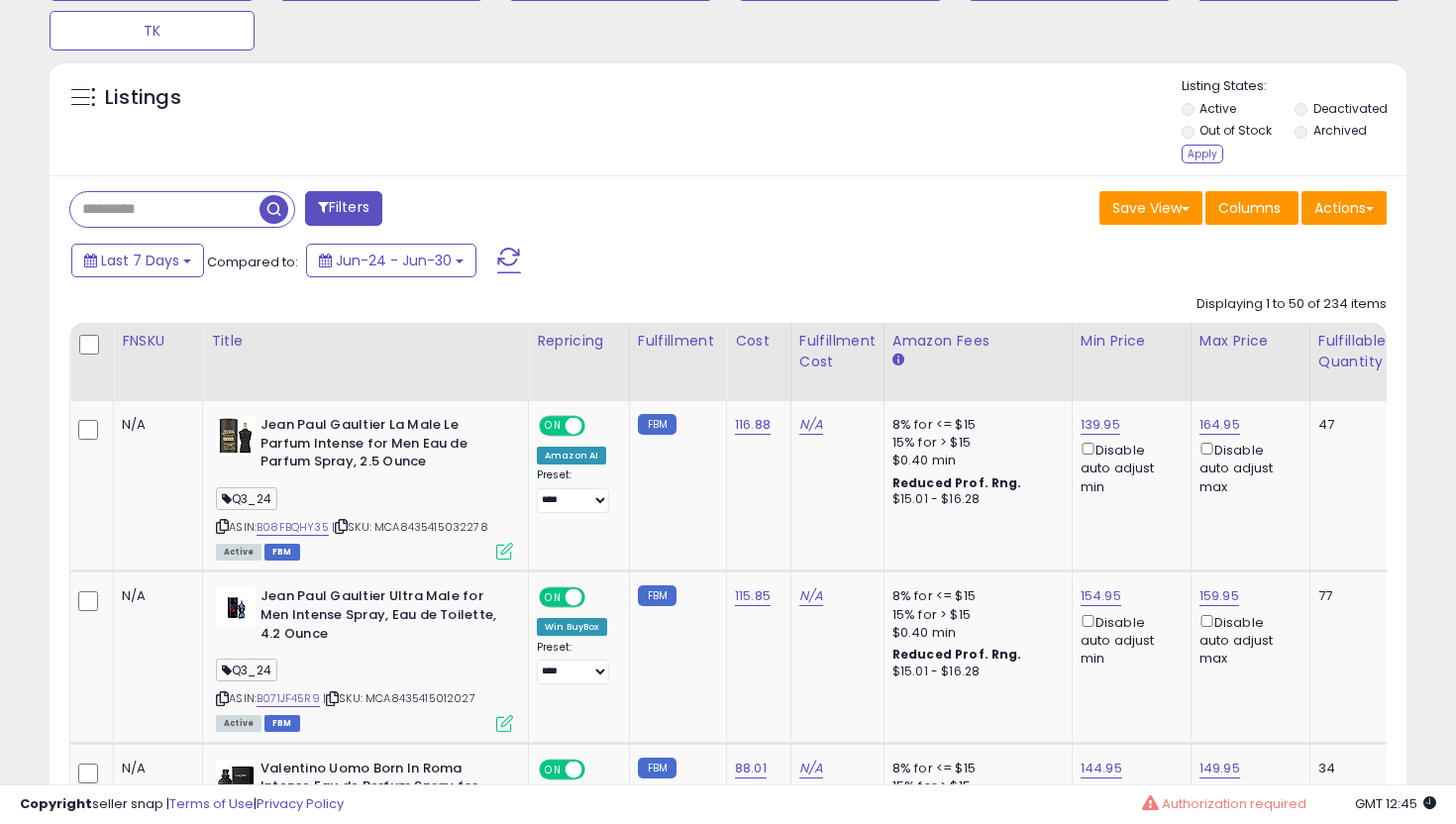 click on "Archived" at bounding box center [1349, 133] 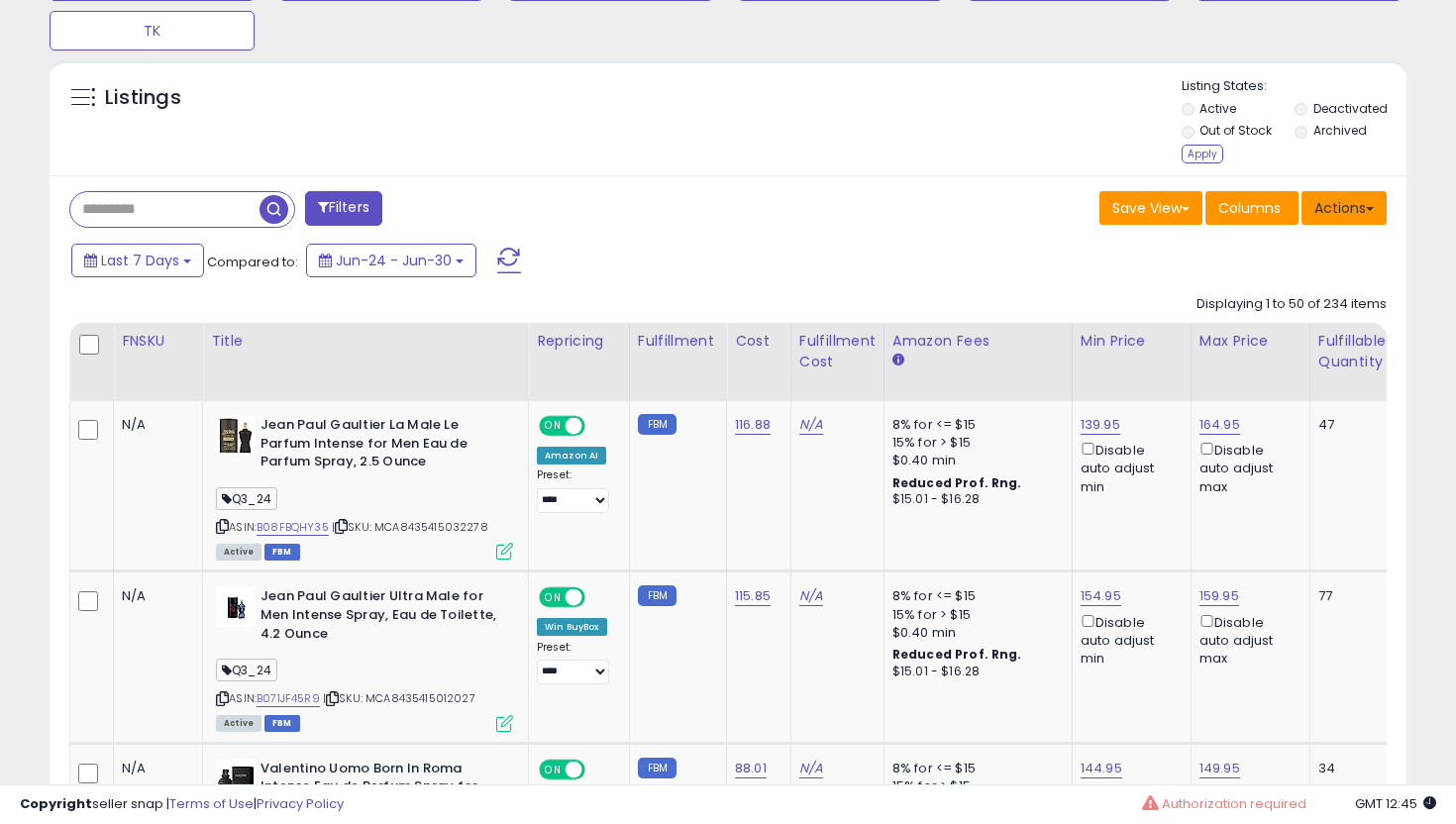 click on "Actions" at bounding box center [1344, 208] 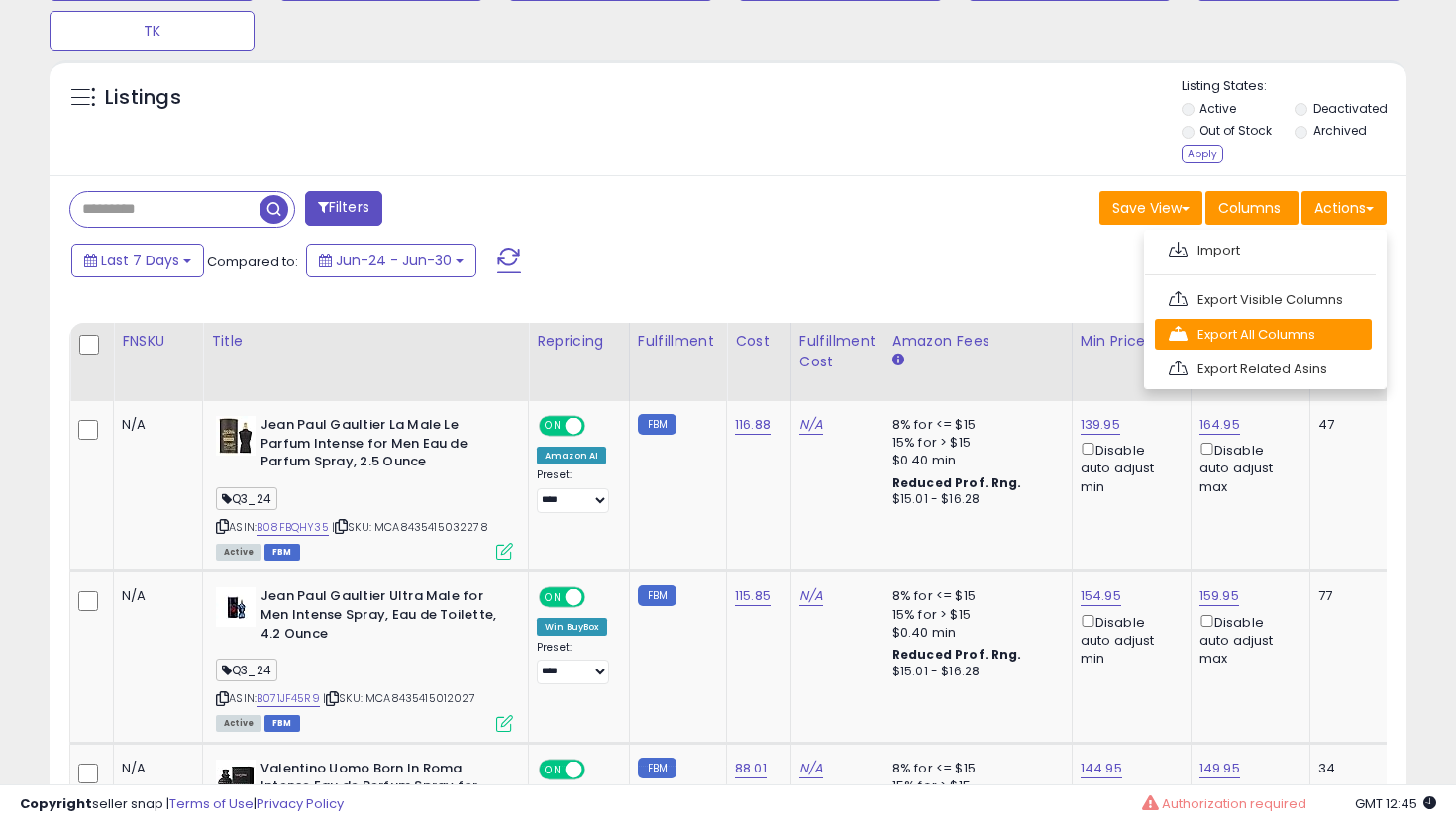 click on "Export All Columns" at bounding box center (1263, 250) 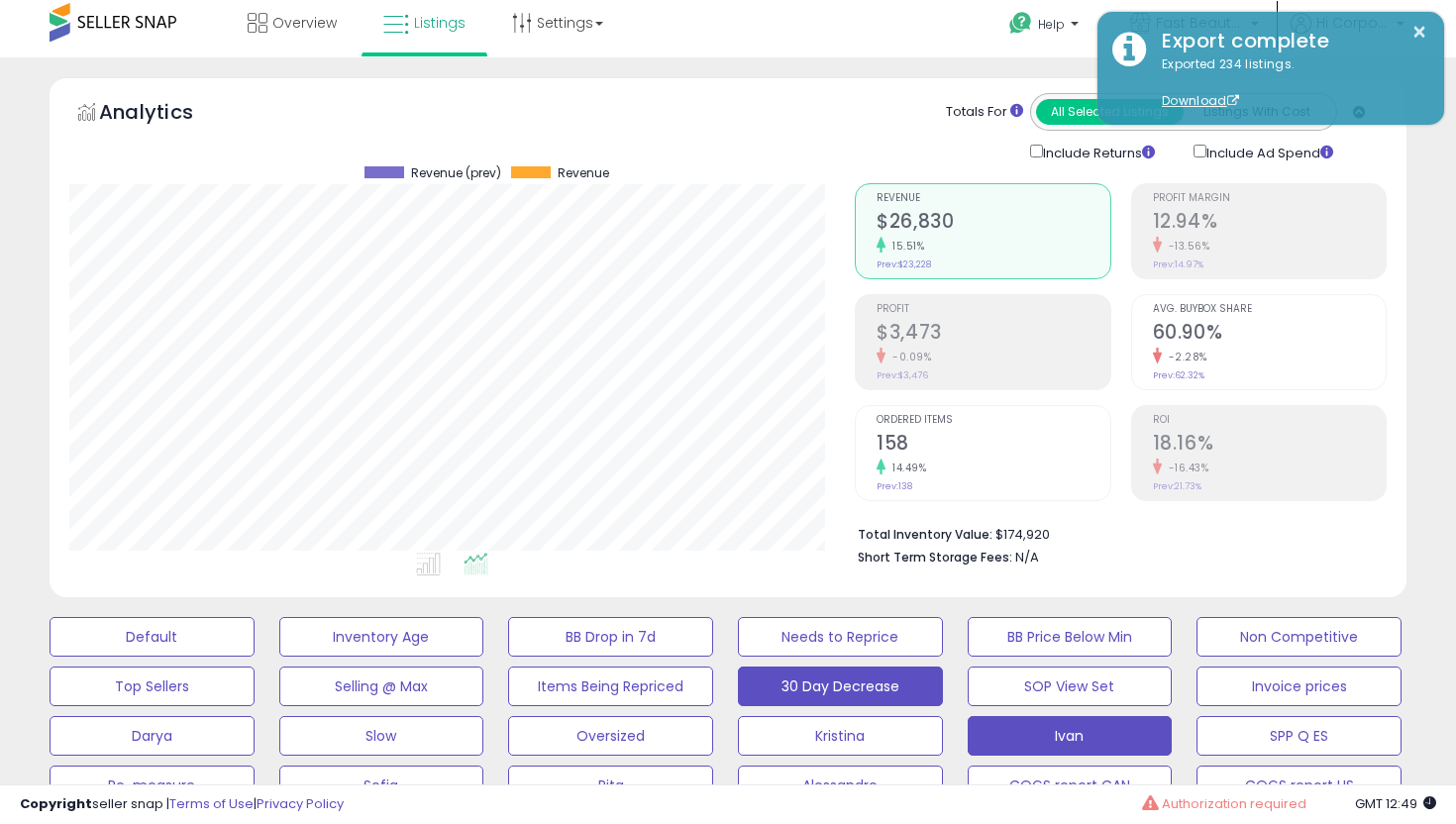 scroll, scrollTop: 0, scrollLeft: 0, axis: both 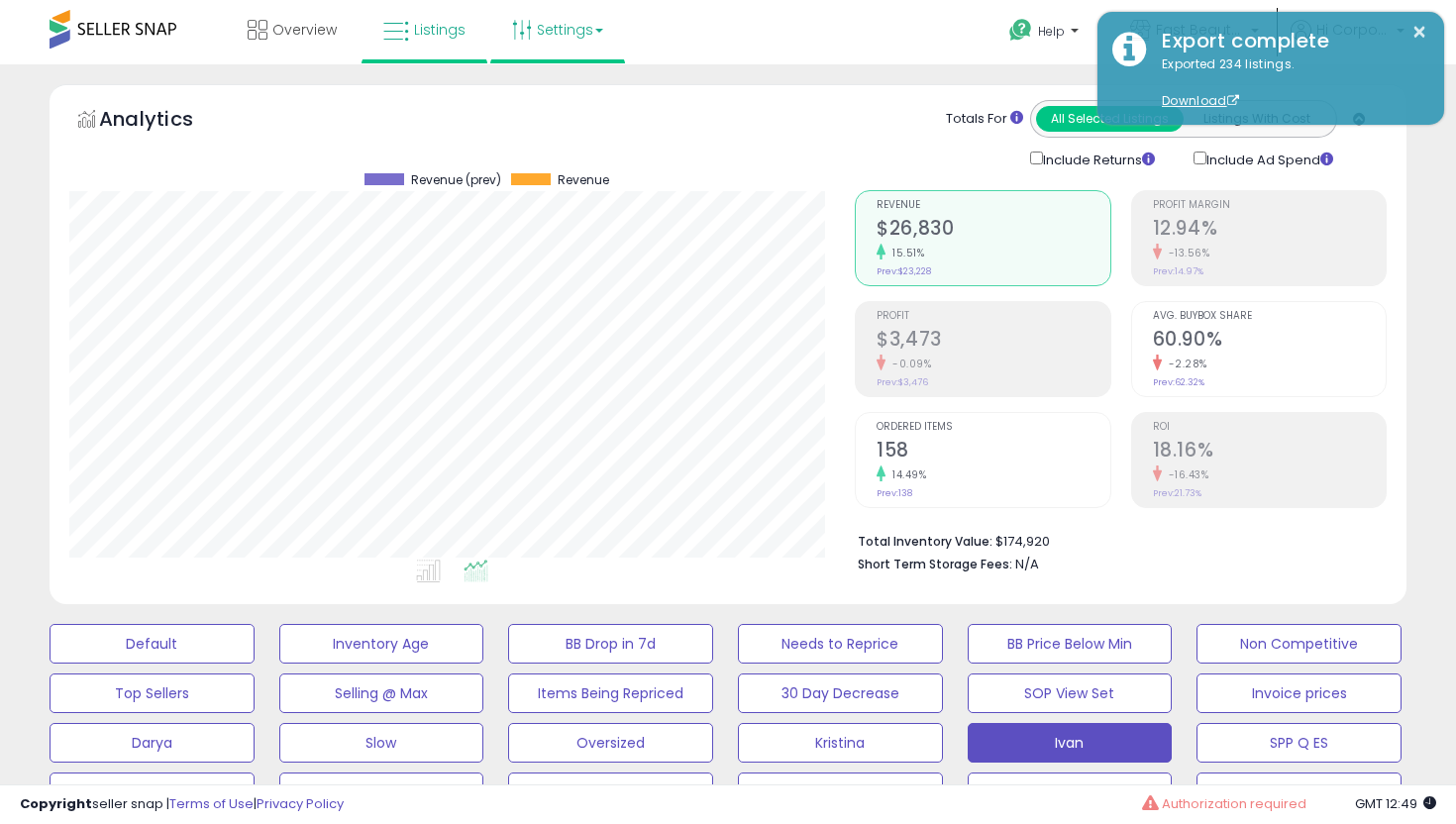 click on "Settings" at bounding box center (558, 30) 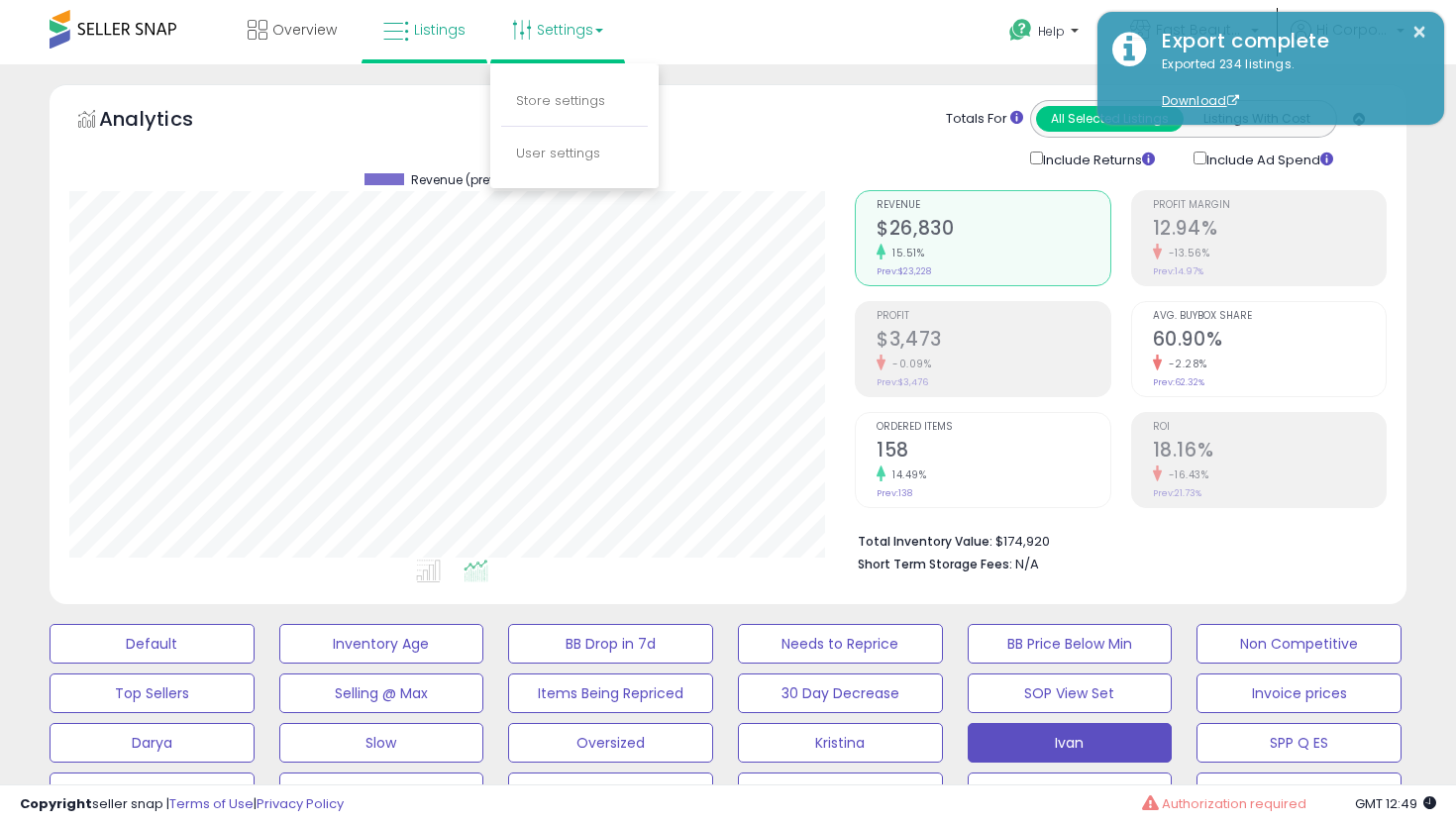click on "Analytics
Totals For
All Selected Listings
Listings With Cost
Include Returns
Include Ad Spend" at bounding box center (728, 135) 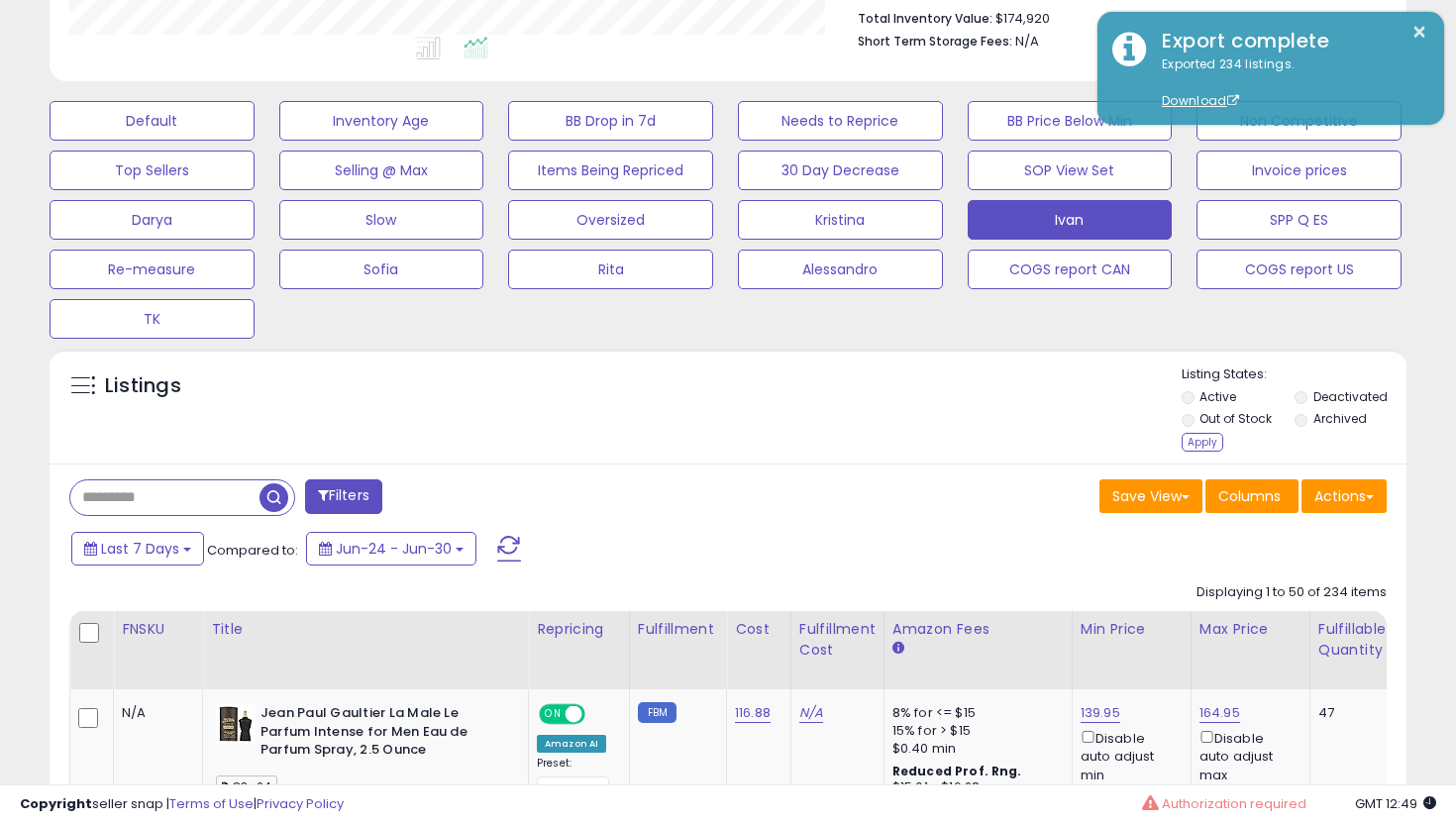 scroll, scrollTop: 828, scrollLeft: 0, axis: vertical 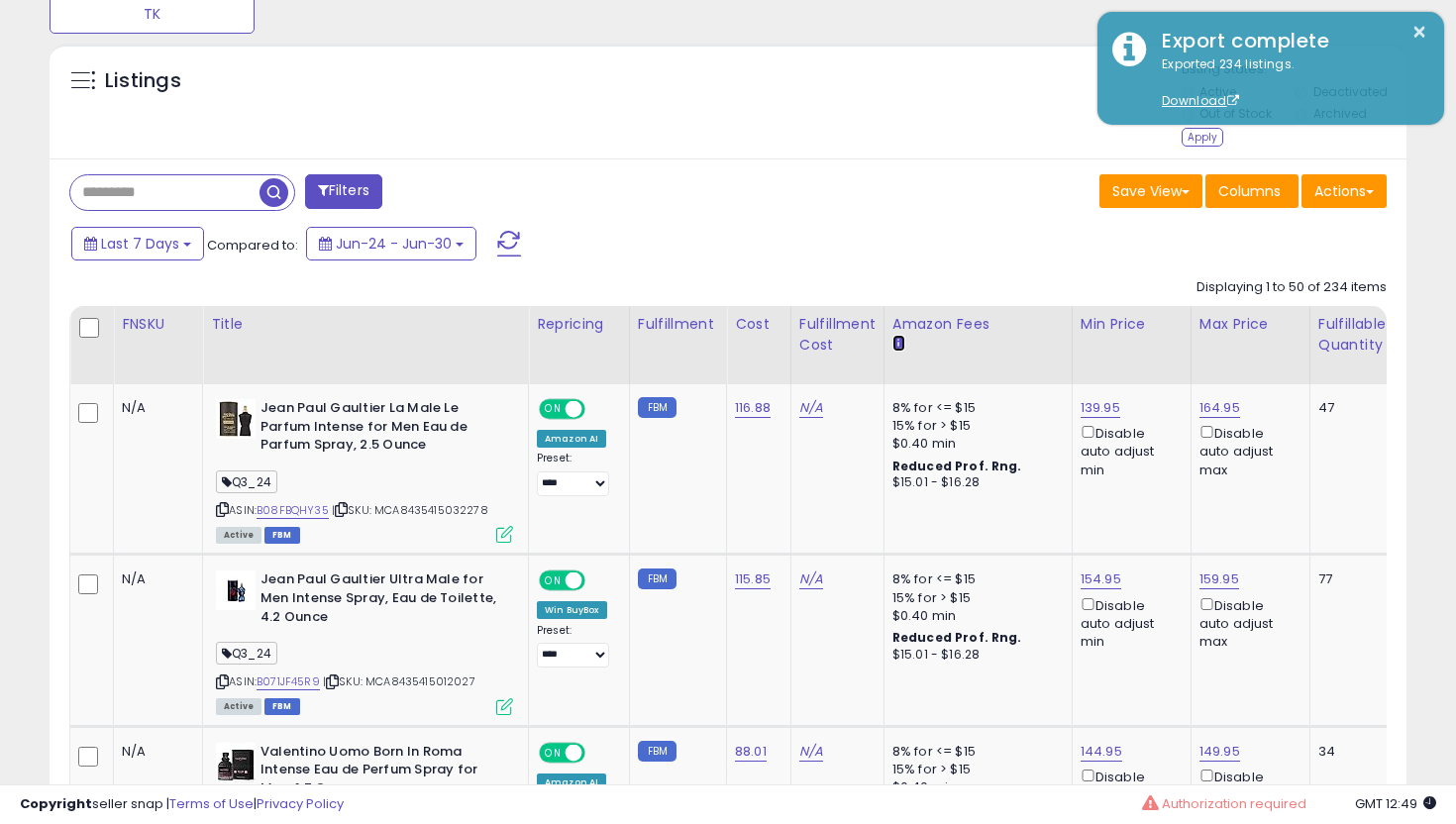 click at bounding box center [898, 343] 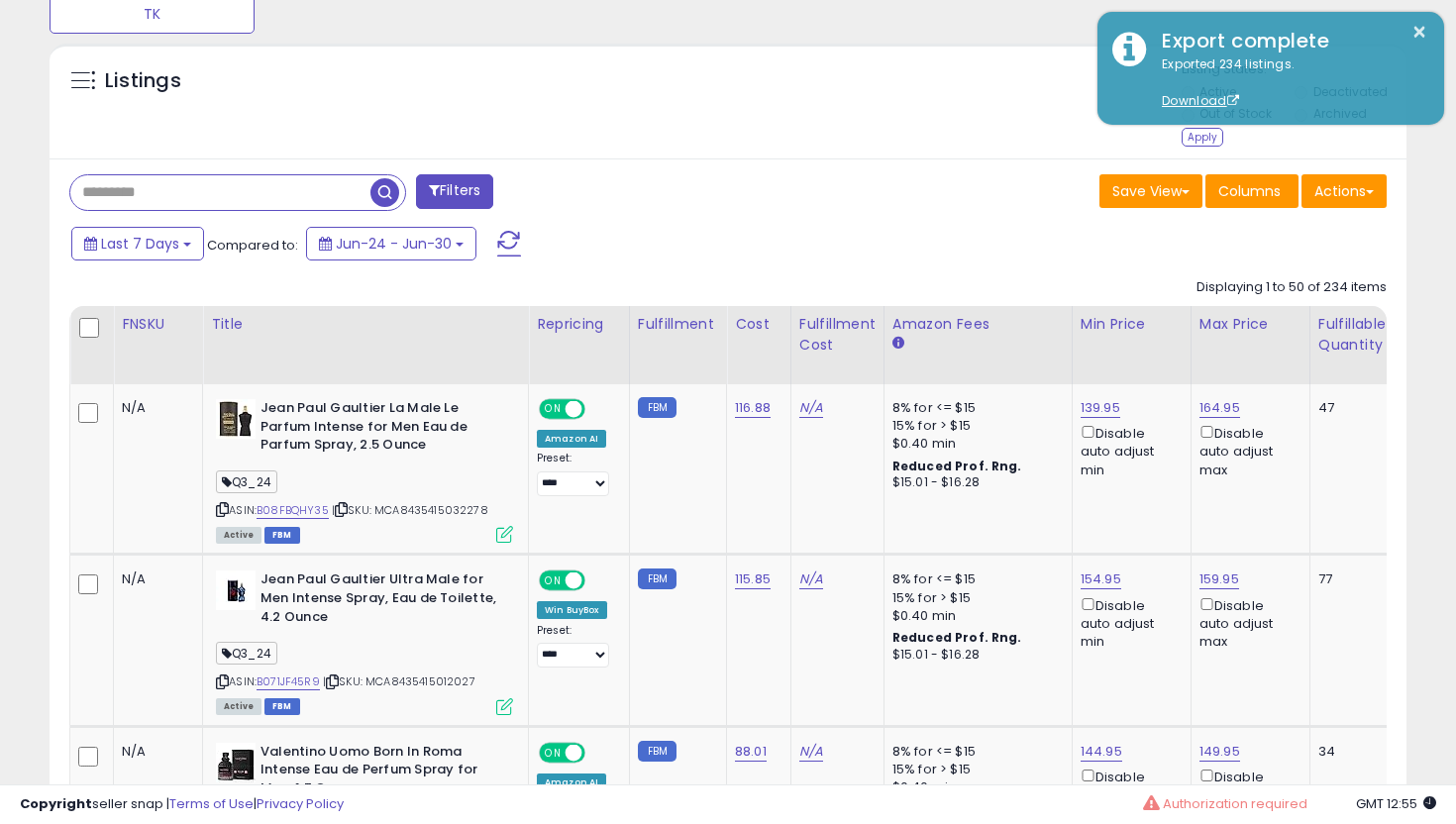 click at bounding box center (220, 192) 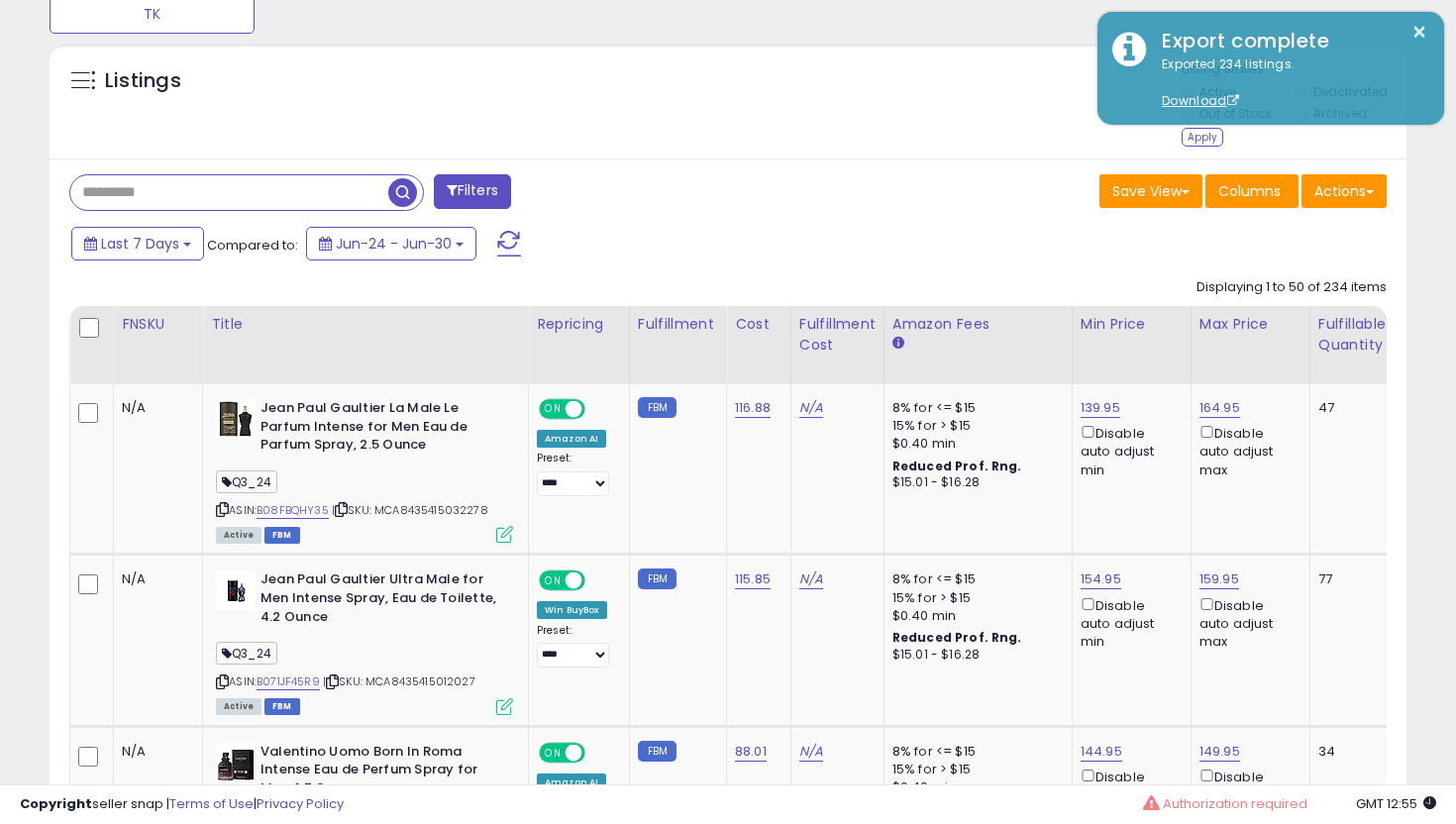paste on "**********" 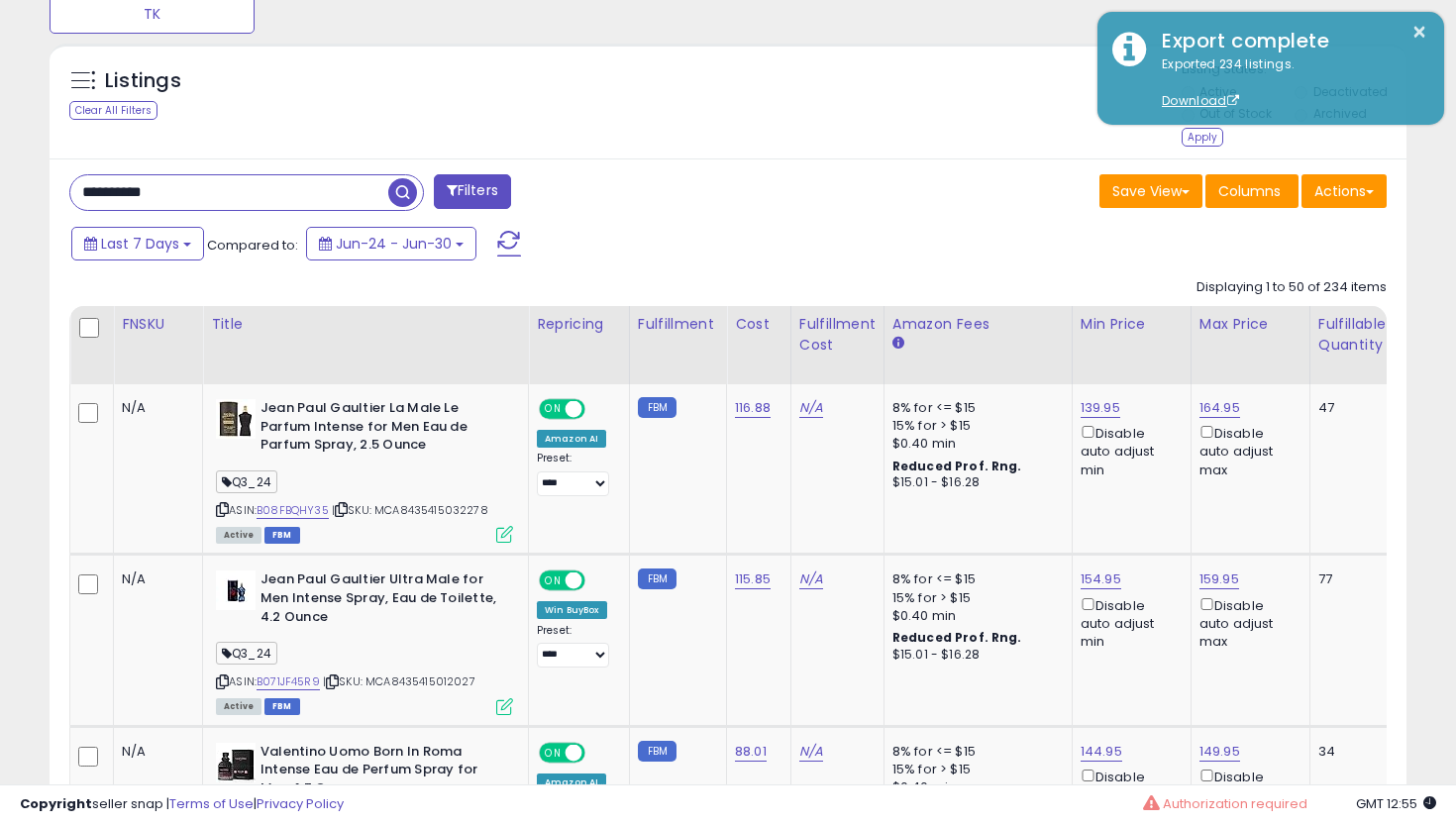 type on "**********" 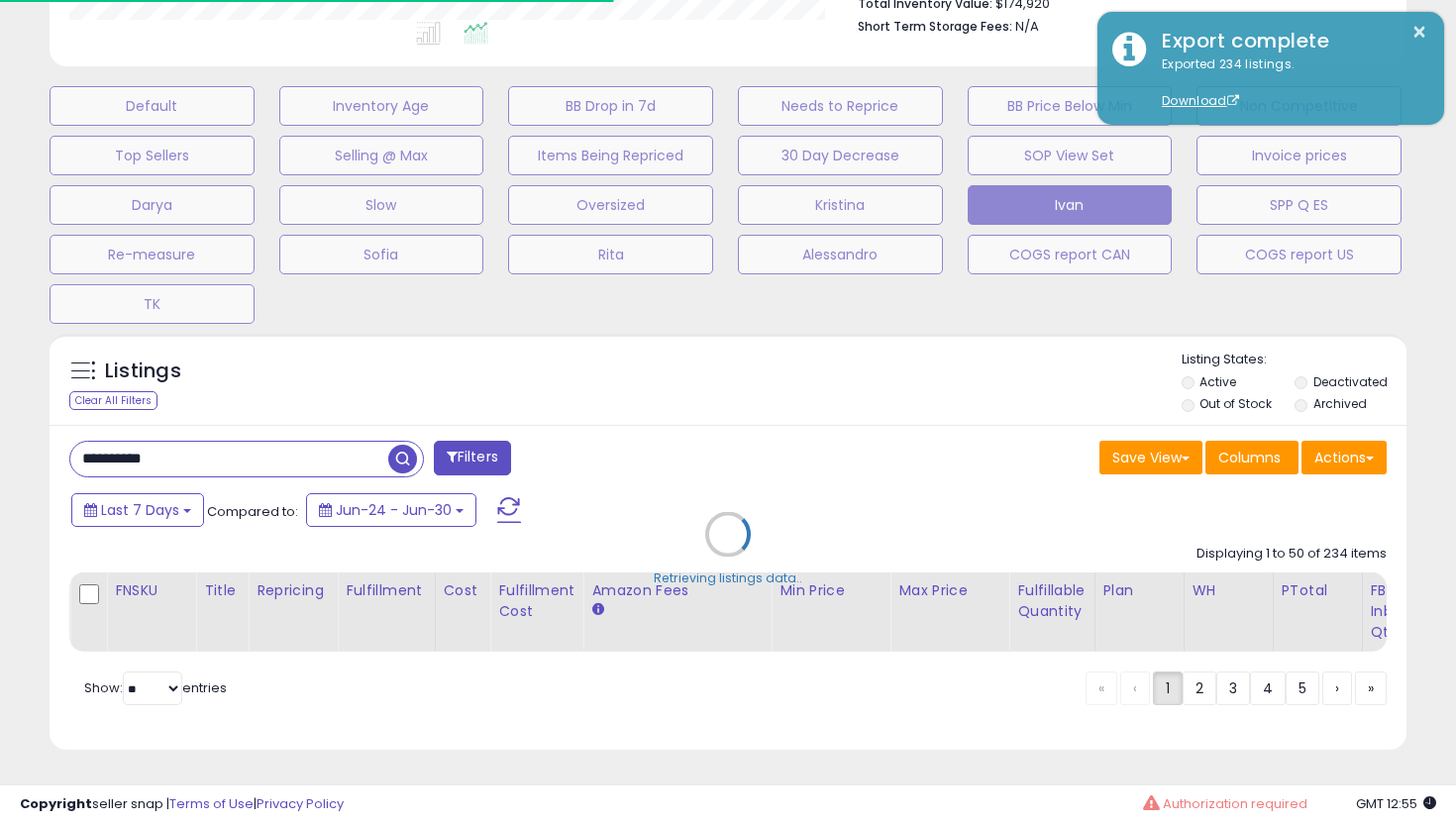 scroll, scrollTop: 670, scrollLeft: 0, axis: vertical 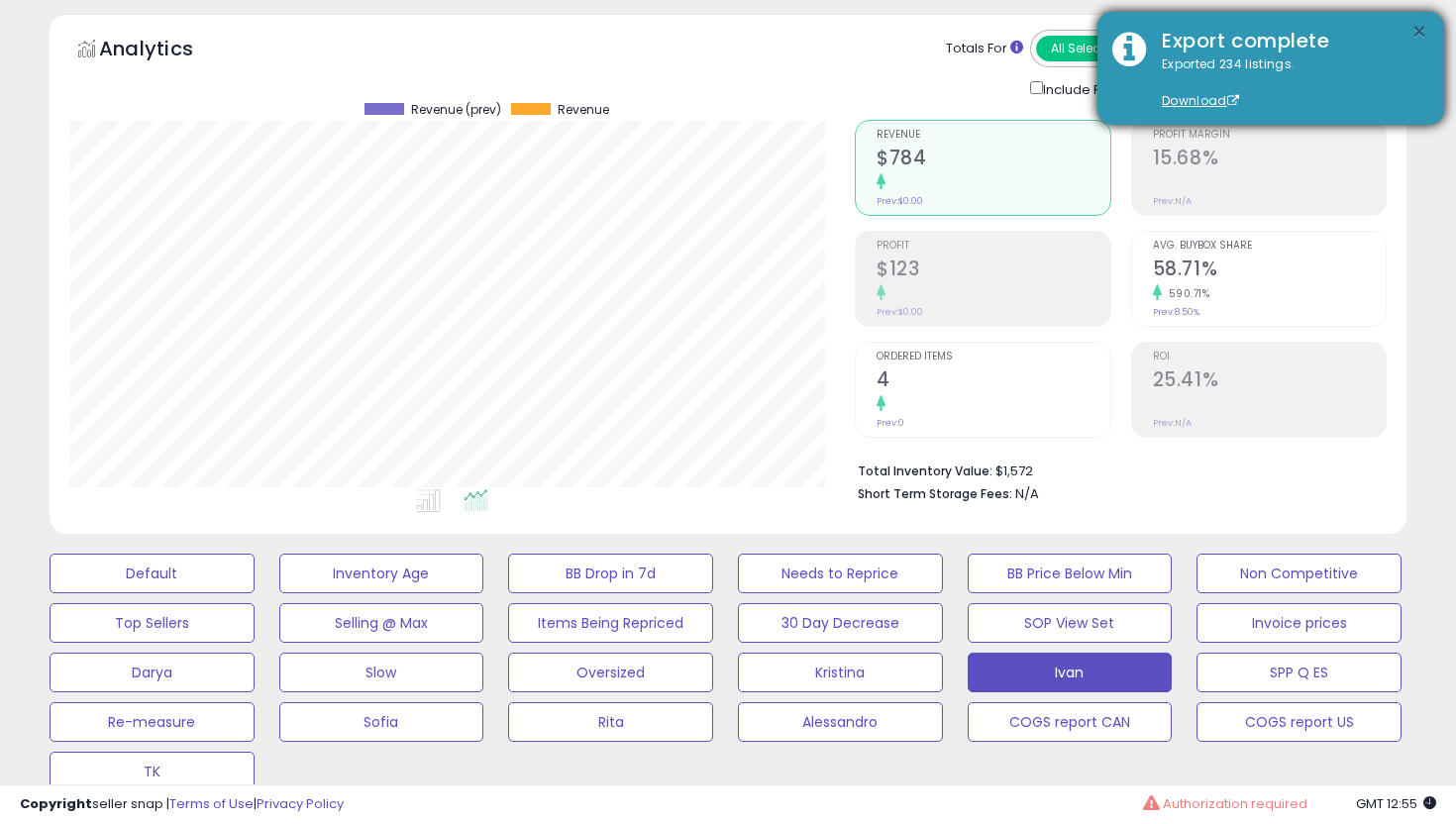 click on "×" at bounding box center [1419, 32] 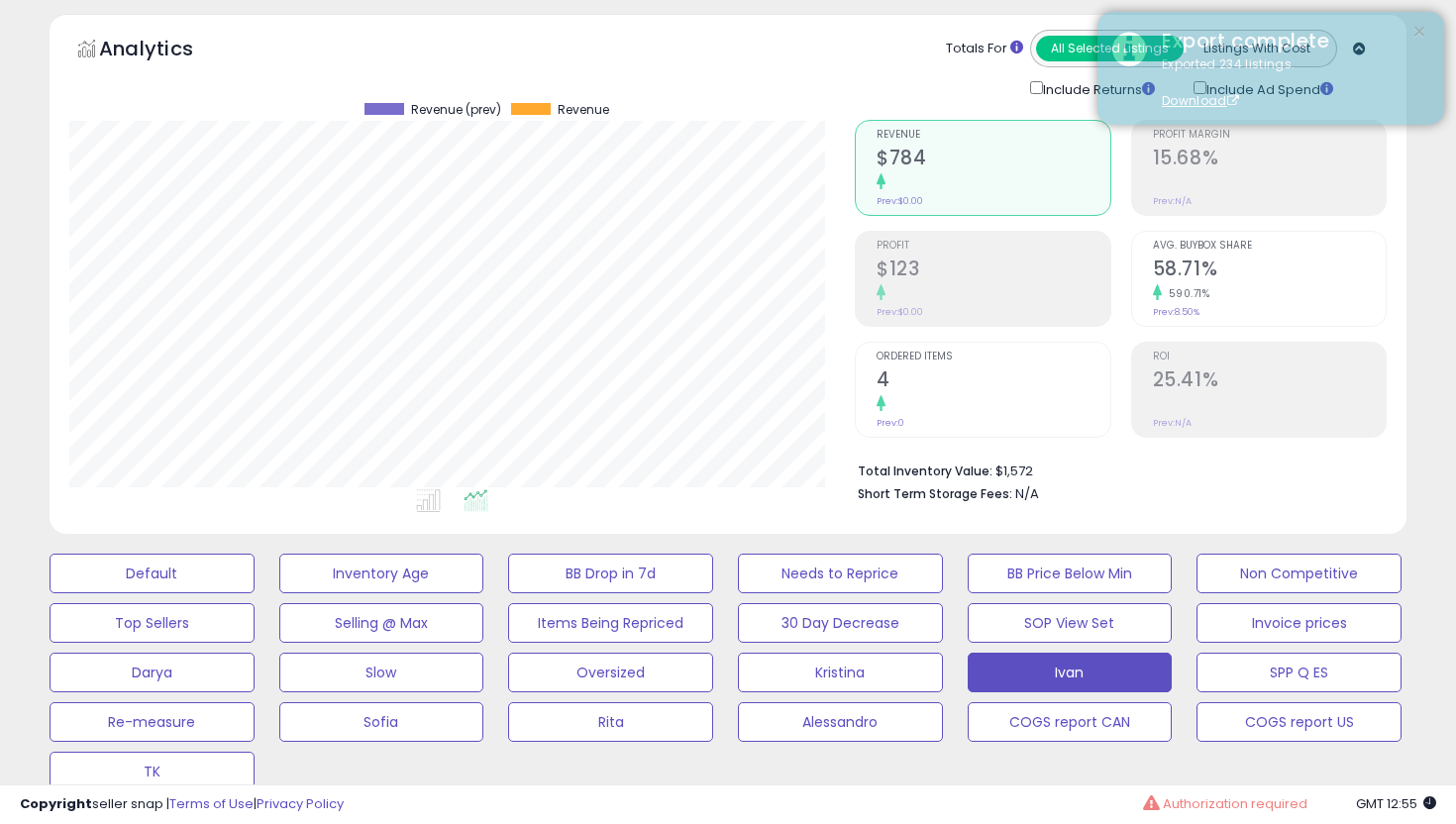 scroll, scrollTop: 0, scrollLeft: 0, axis: both 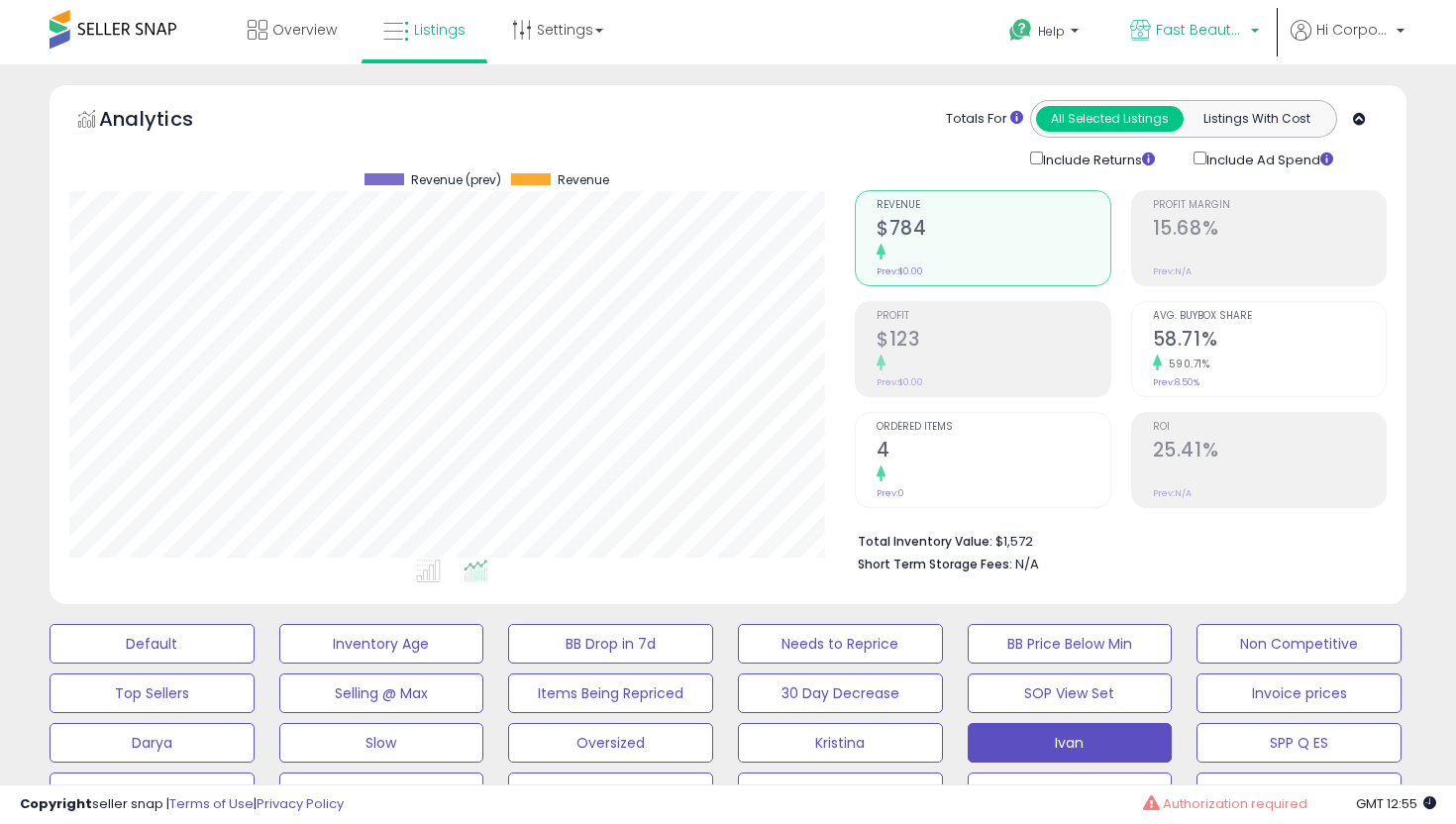 click on "Fast Beauty (Canada)" at bounding box center [1200, 30] 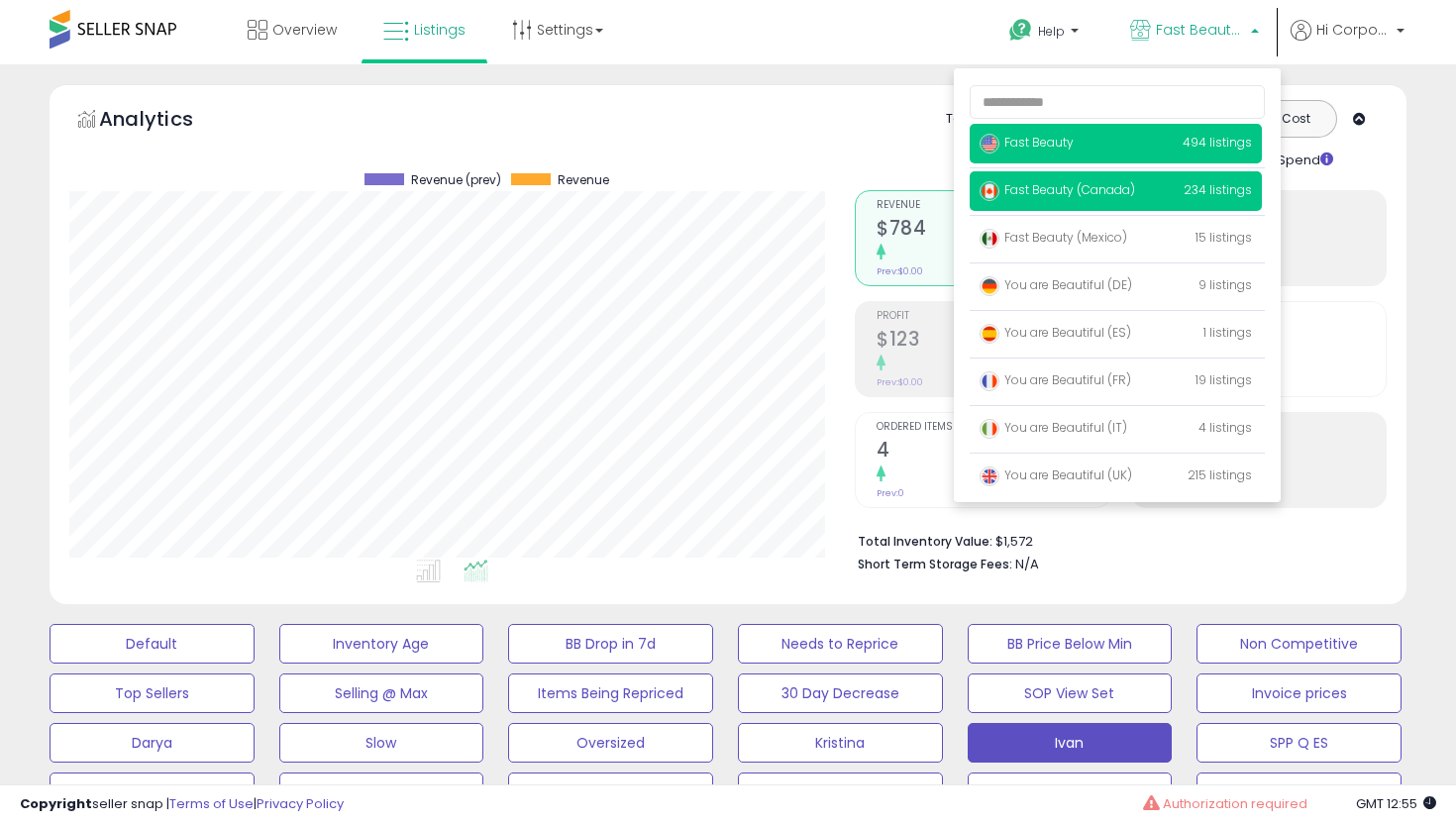 click on "Fast Beauty
494
listings" at bounding box center [1115, 144] 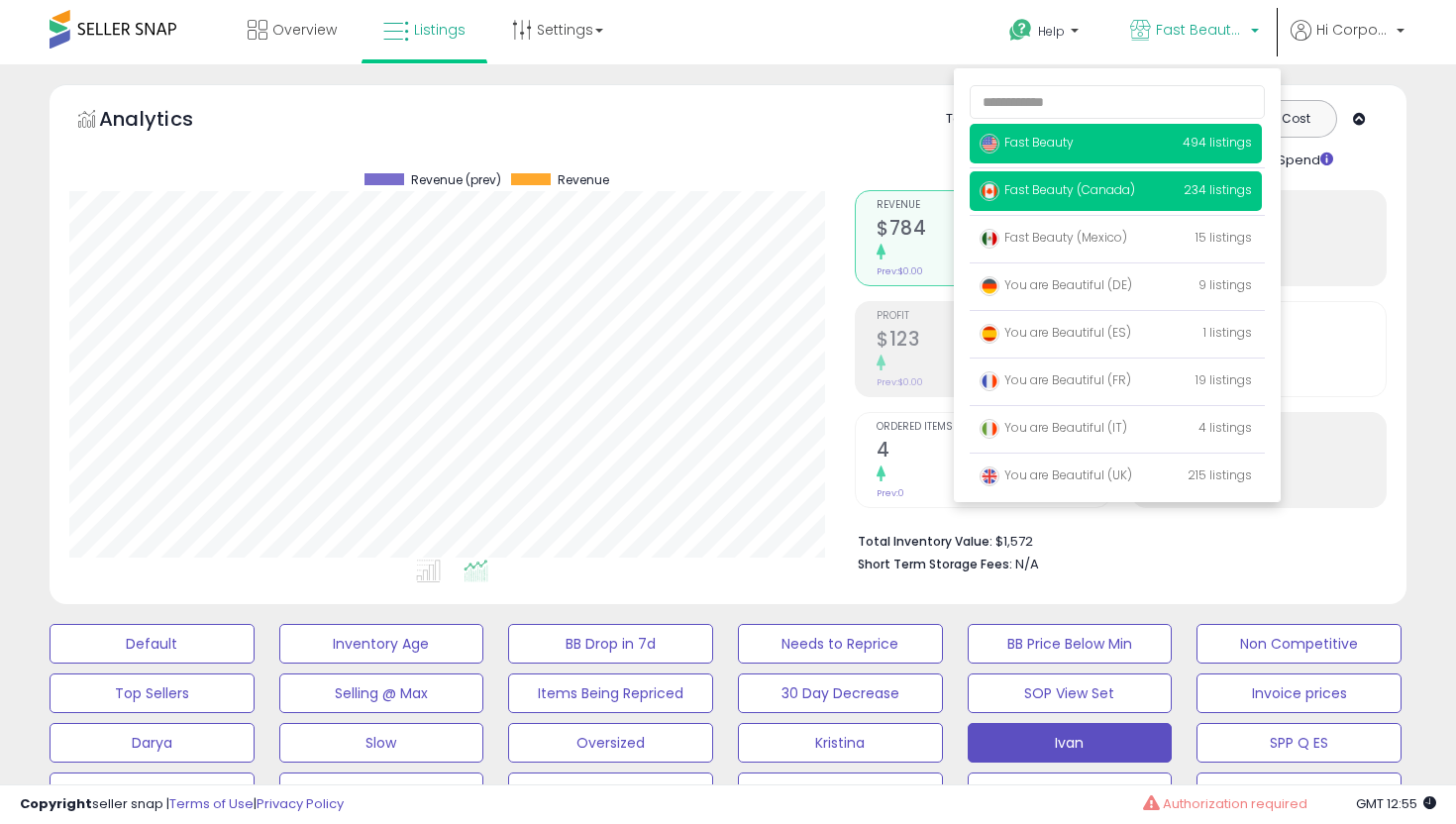 click on "Fast Beauty
494
listings" at bounding box center [1115, 144] 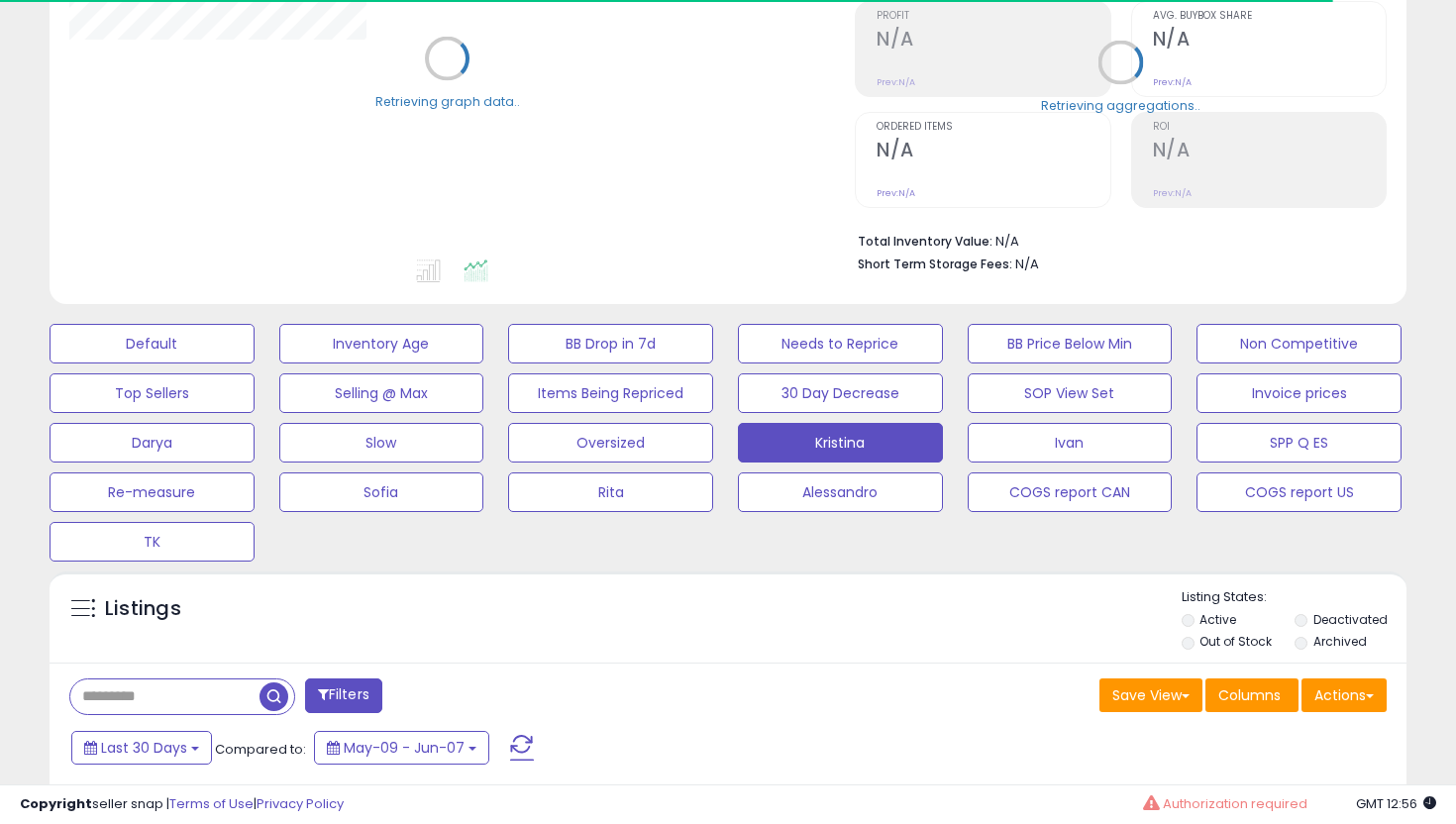 scroll, scrollTop: 402, scrollLeft: 0, axis: vertical 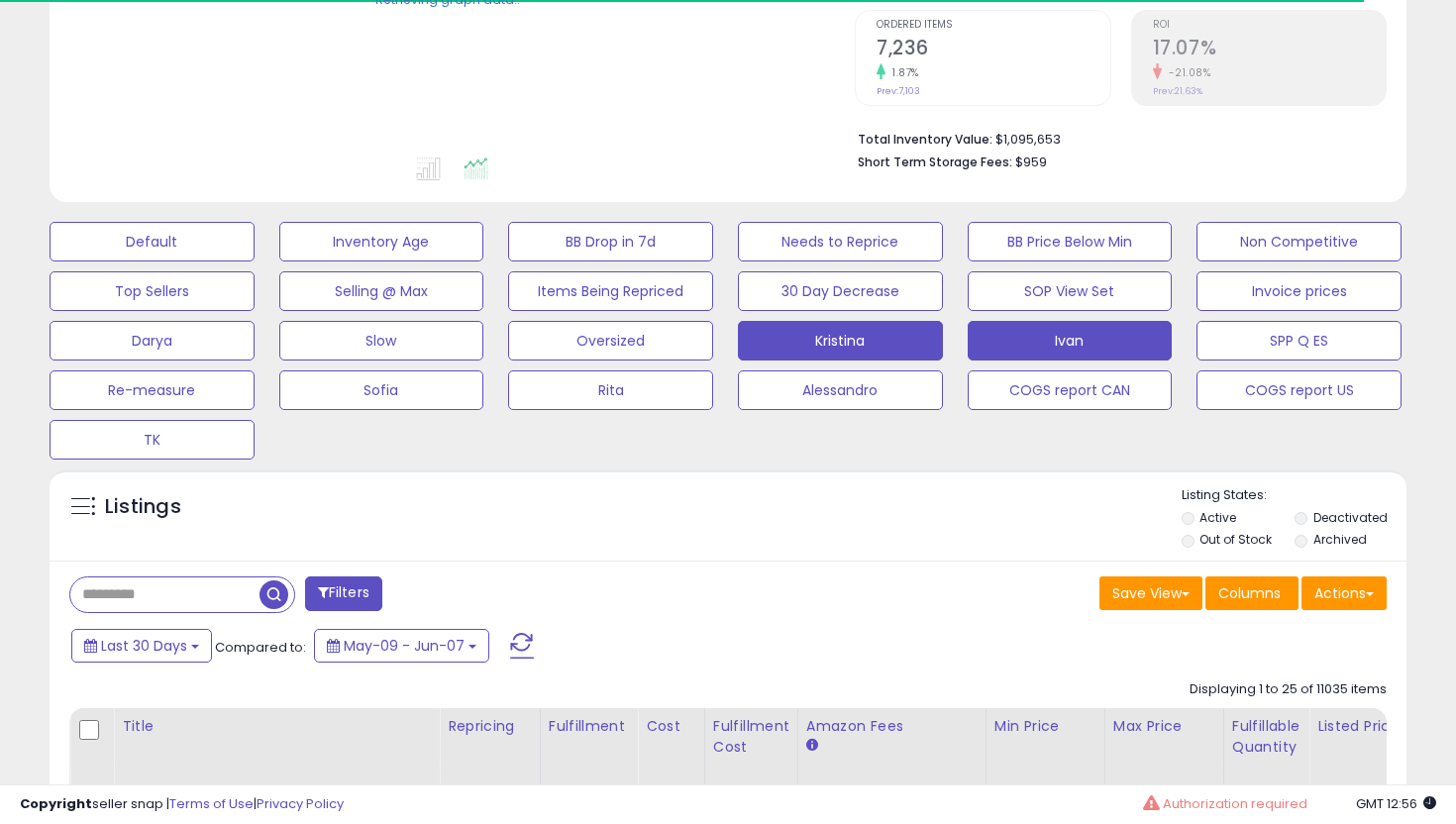 click on "Ivan" at bounding box center [152, 242] 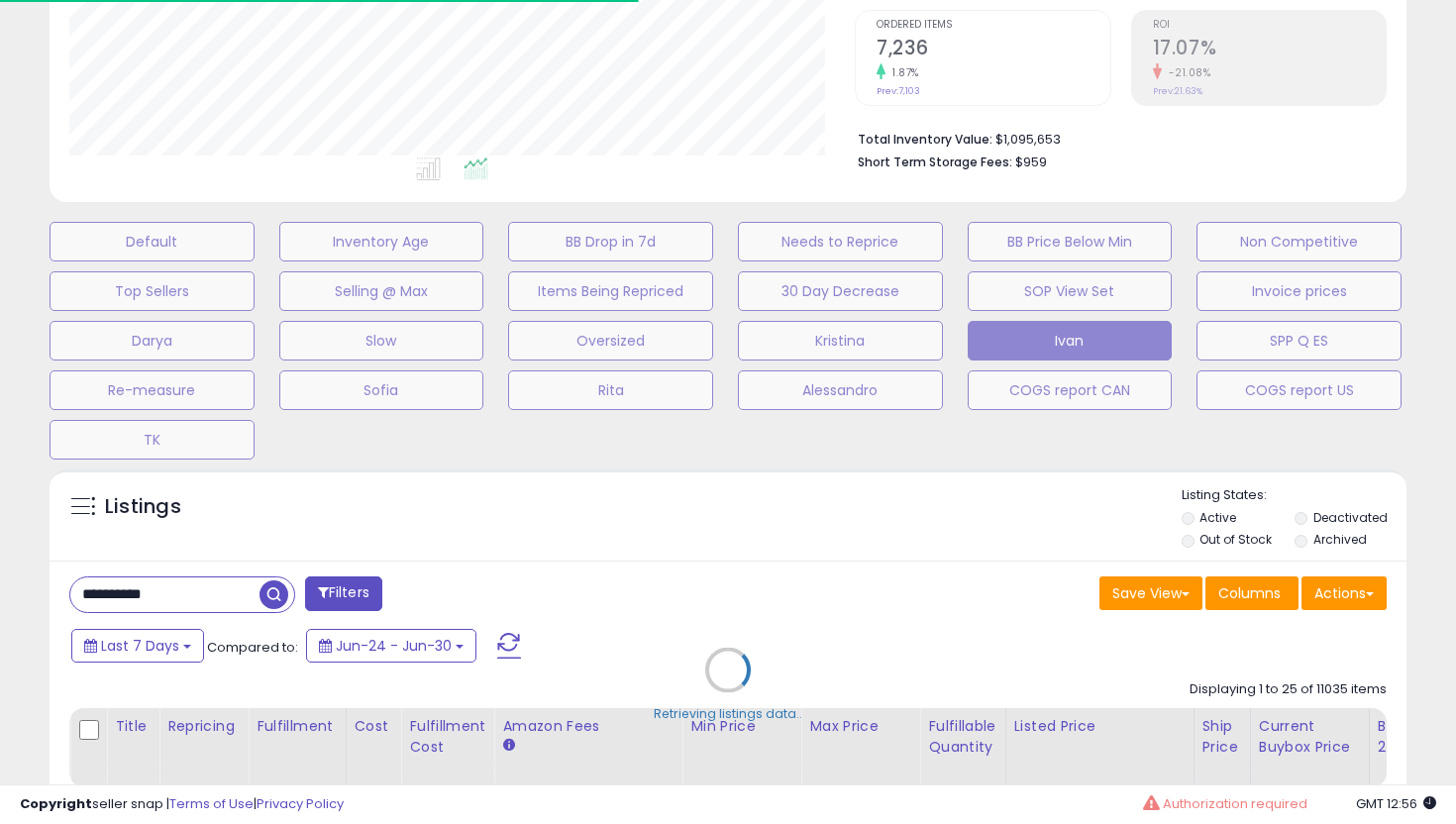 scroll, scrollTop: 989979, scrollLeft: 989690, axis: both 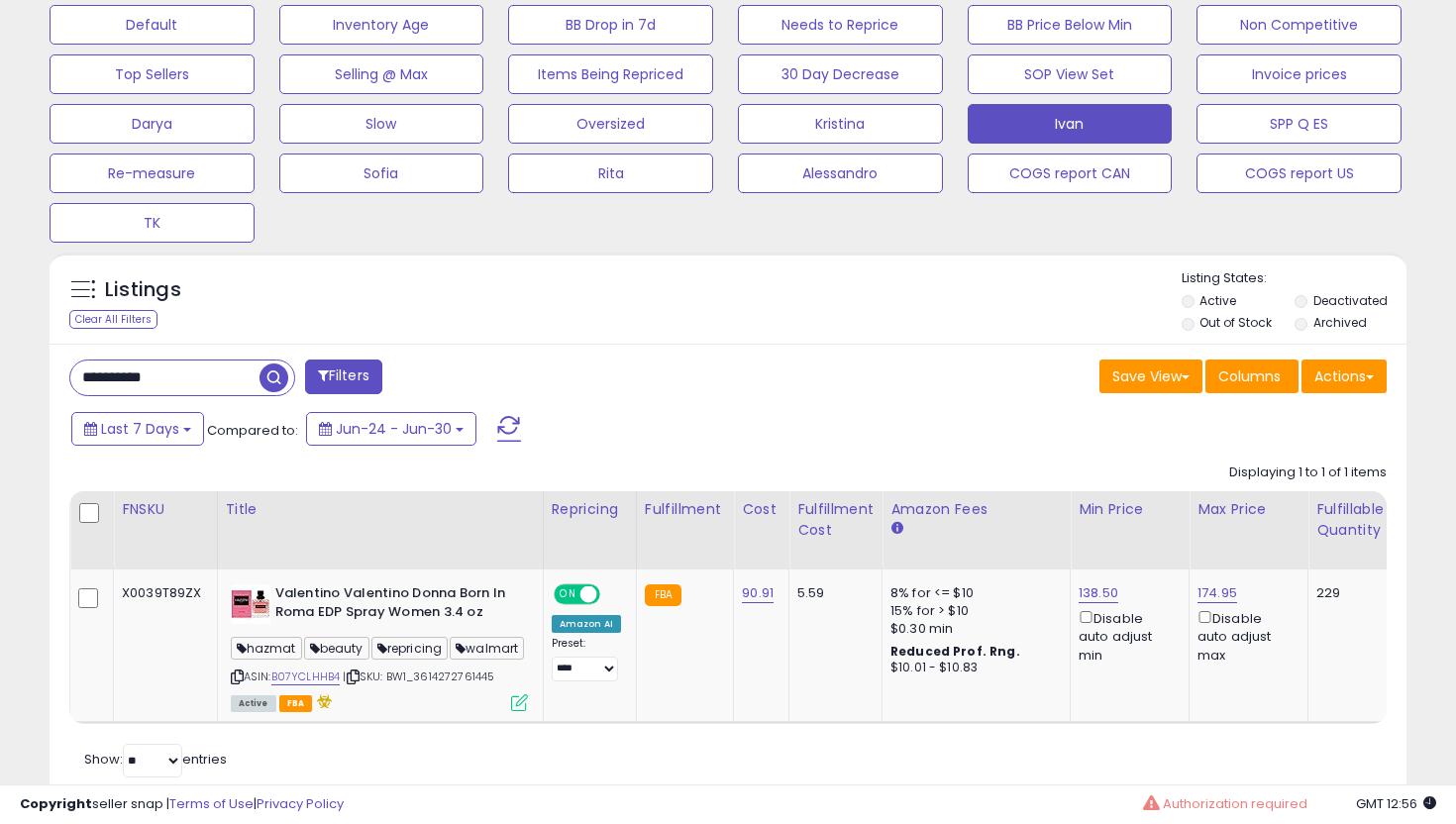 click on "**********" at bounding box center (164, 377) 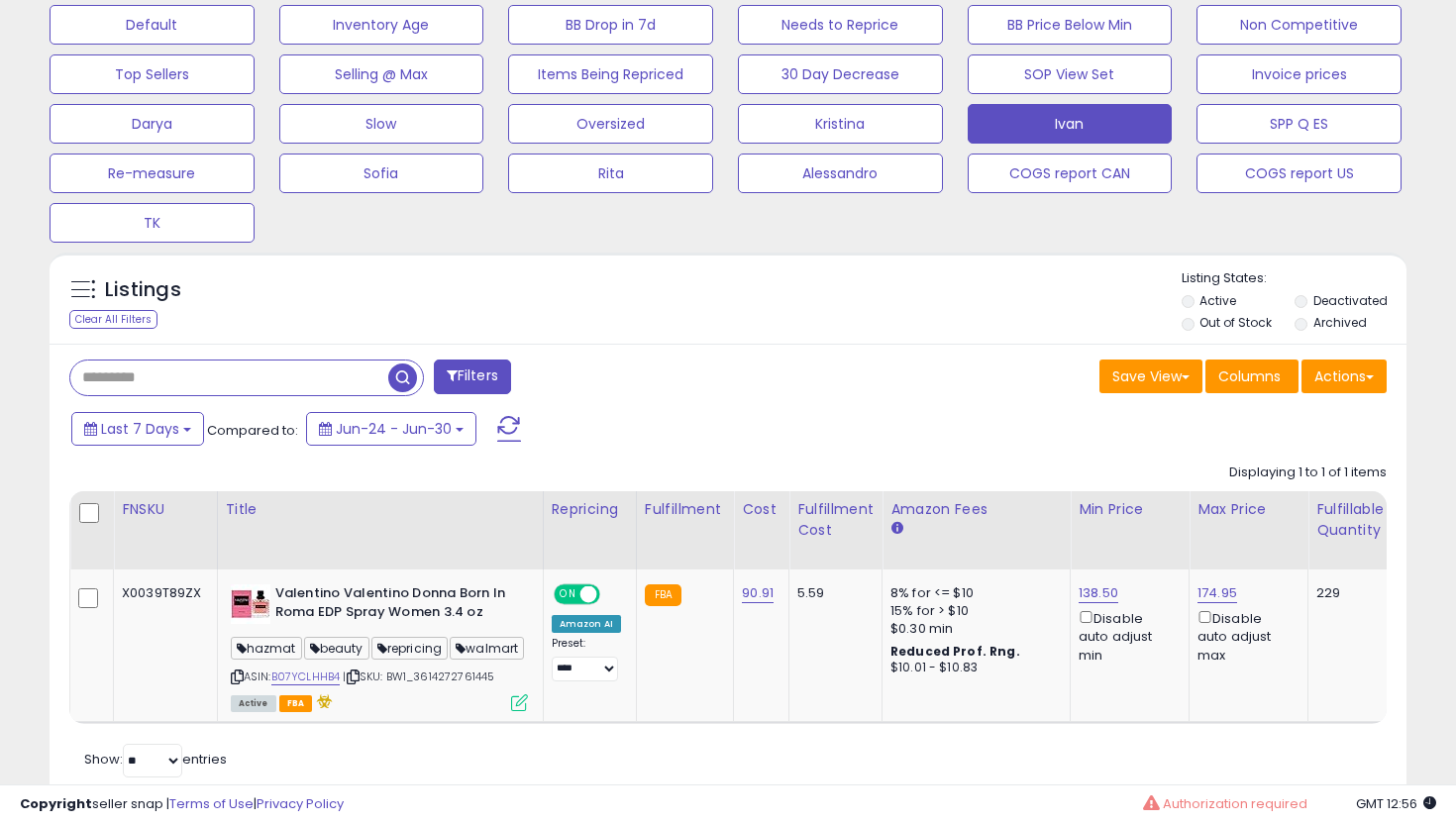 type 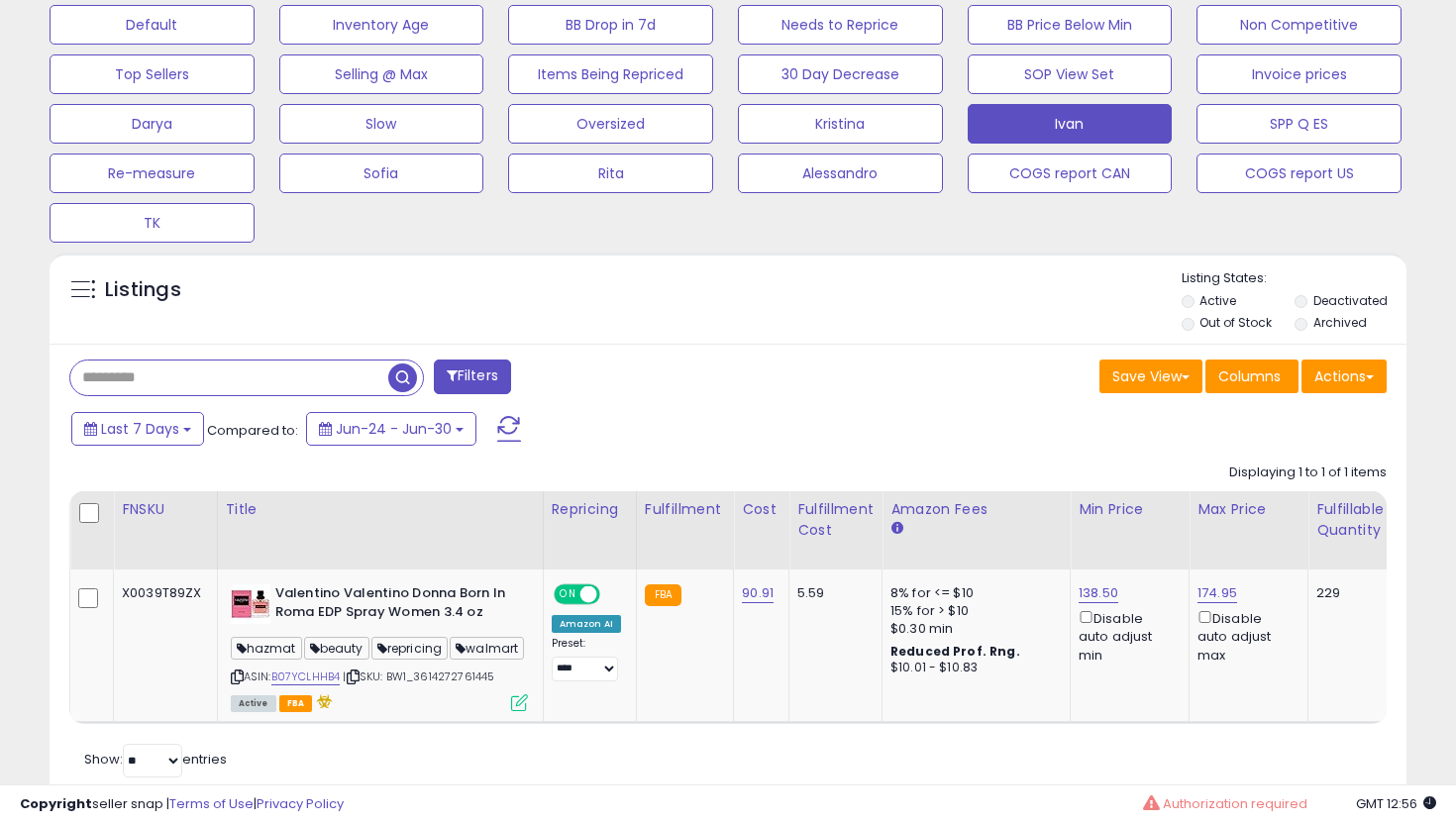 scroll, scrollTop: 518, scrollLeft: 0, axis: vertical 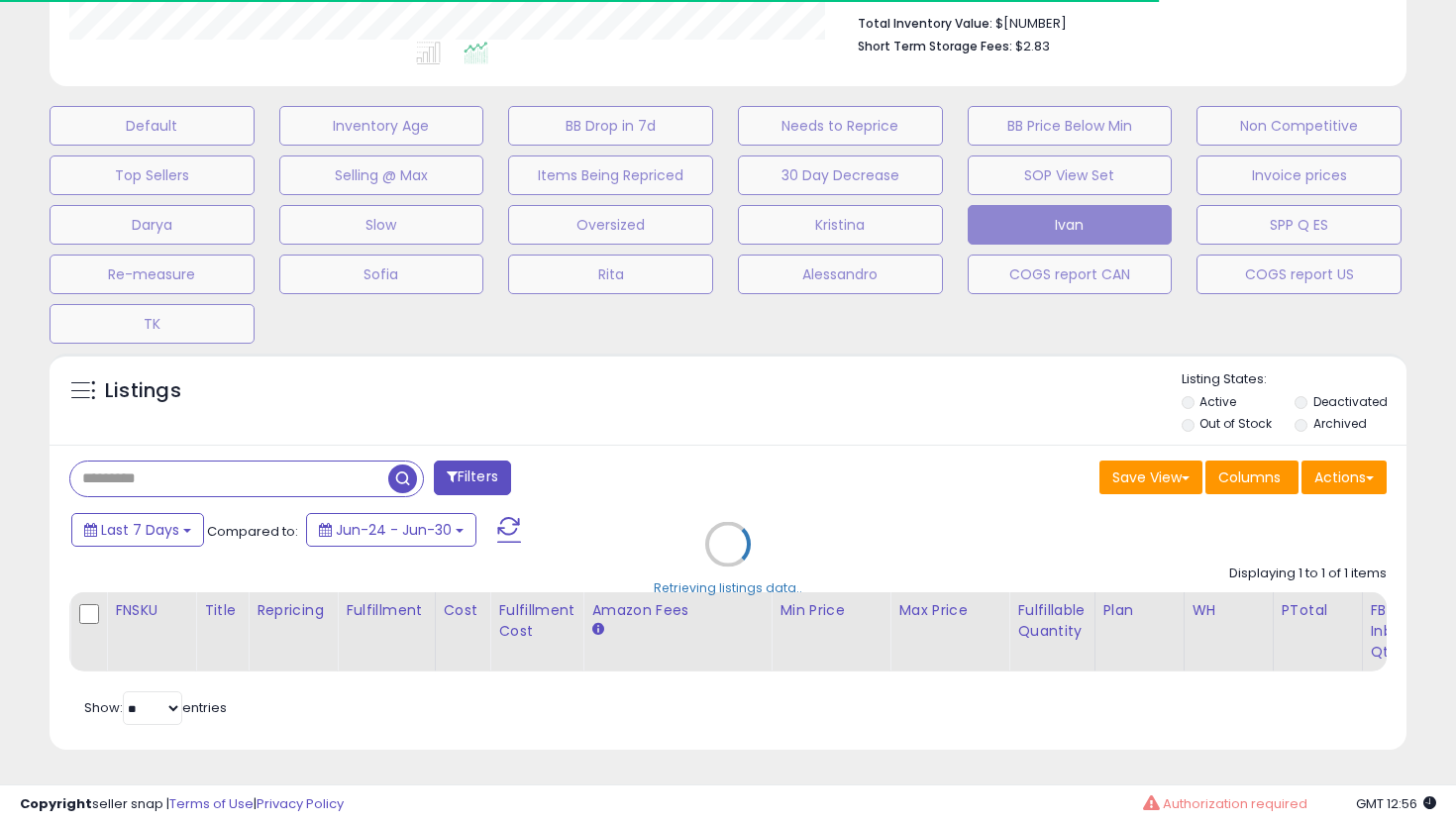 click on "Retrieving listings data.." at bounding box center [728, 559] 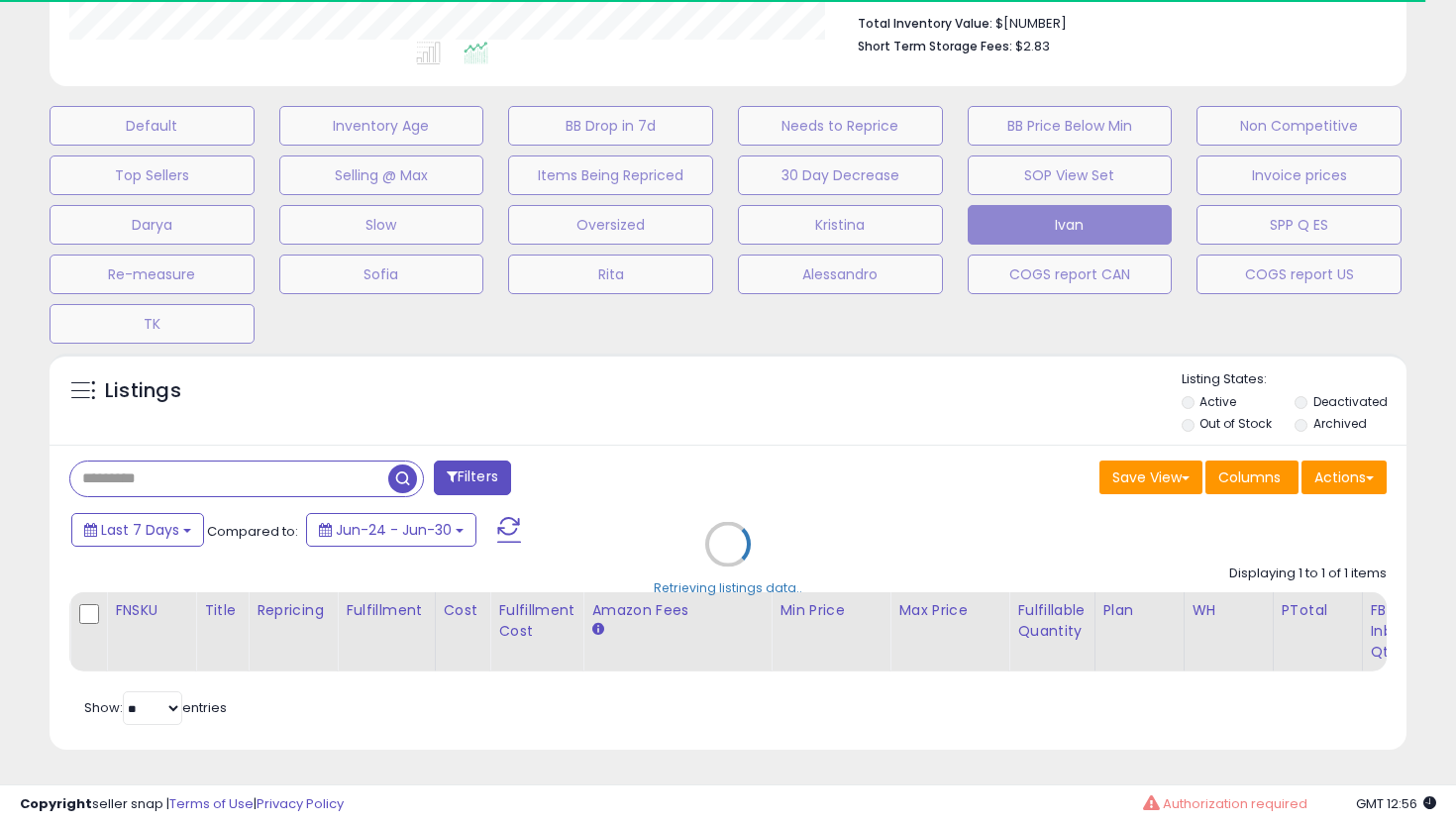click on "Retrieving listings data.." at bounding box center [728, 559] 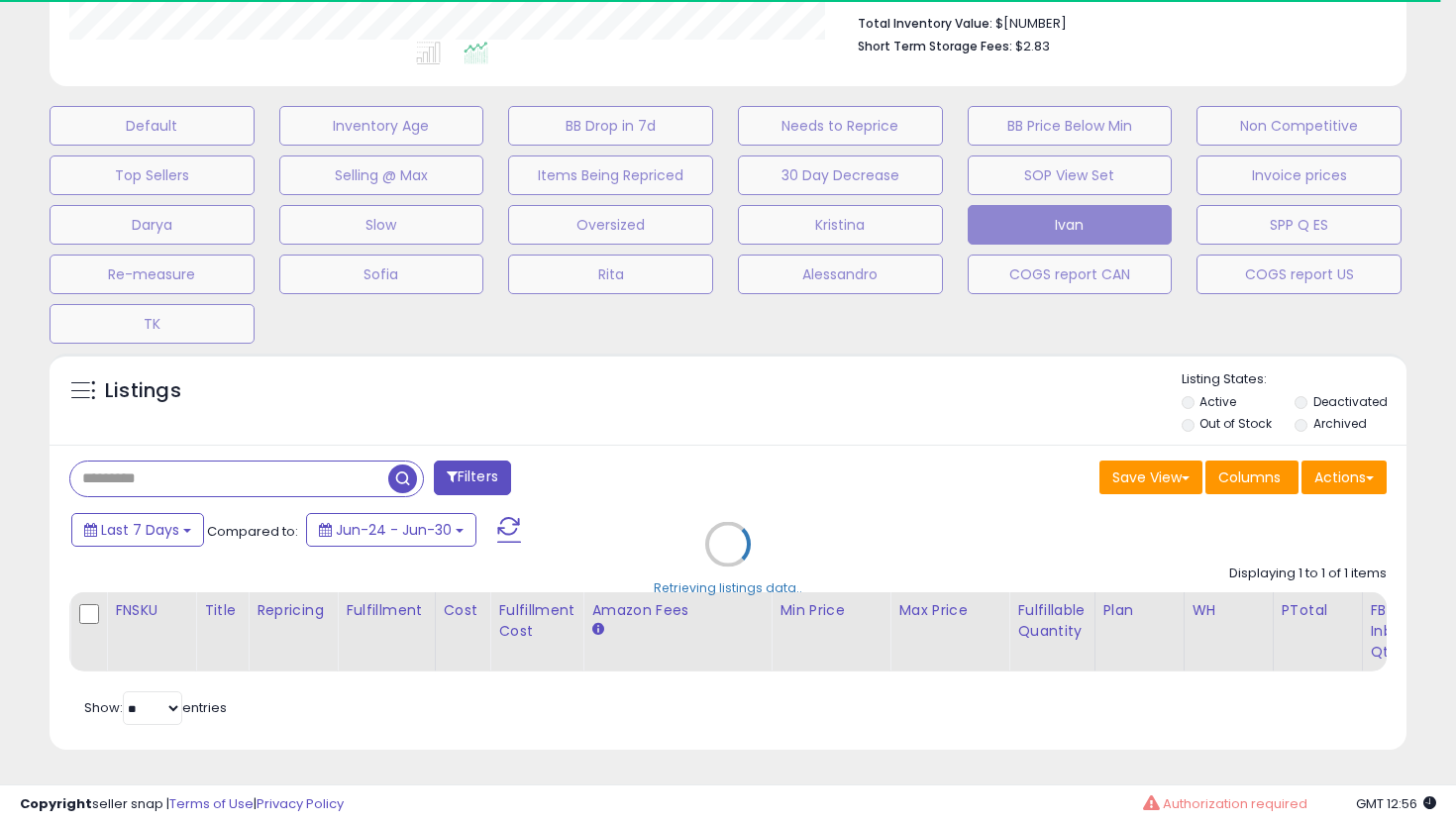 click on "Retrieving listings data.." at bounding box center [728, 559] 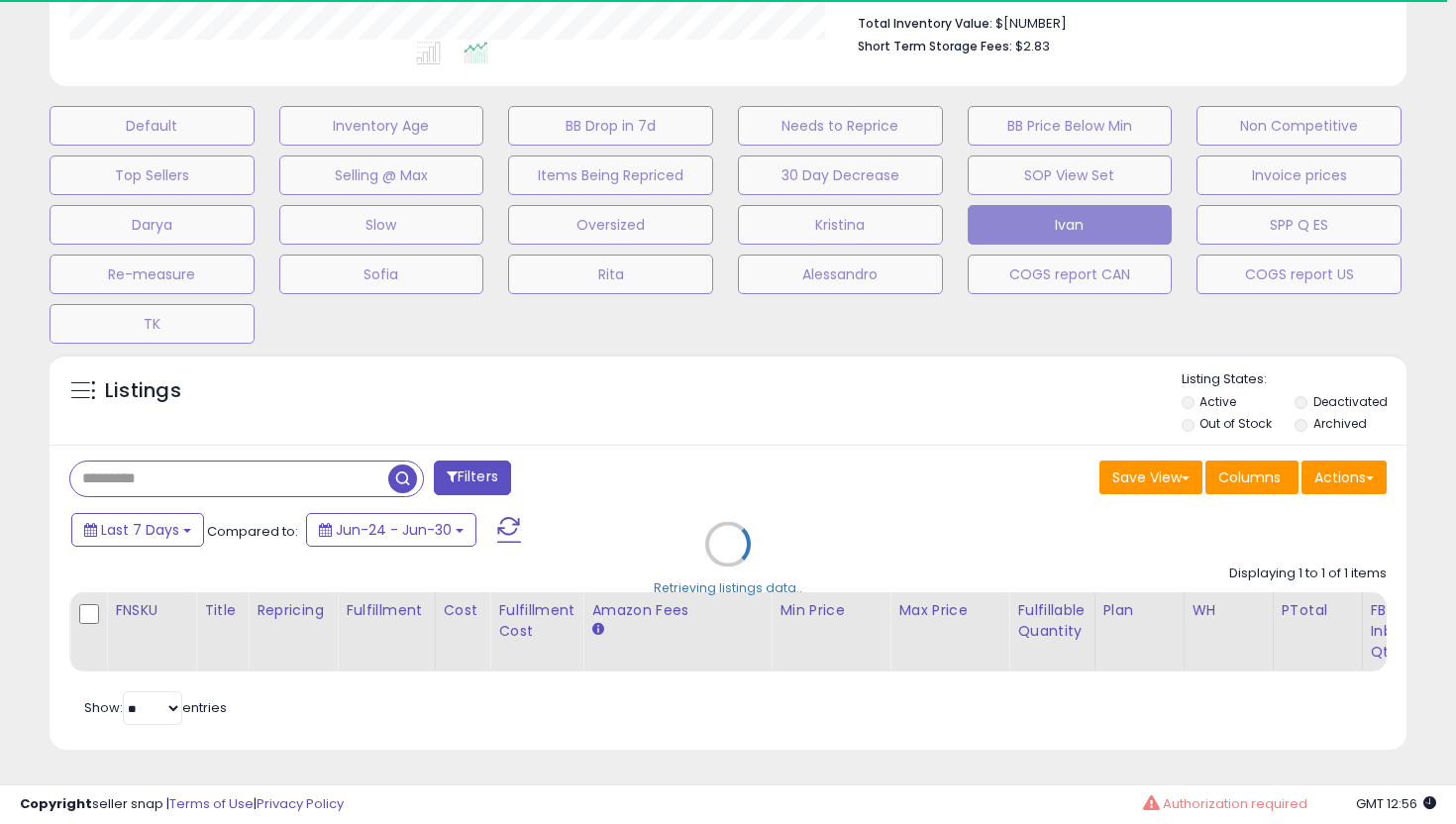 click on "Retrieving listings data.." at bounding box center [728, 559] 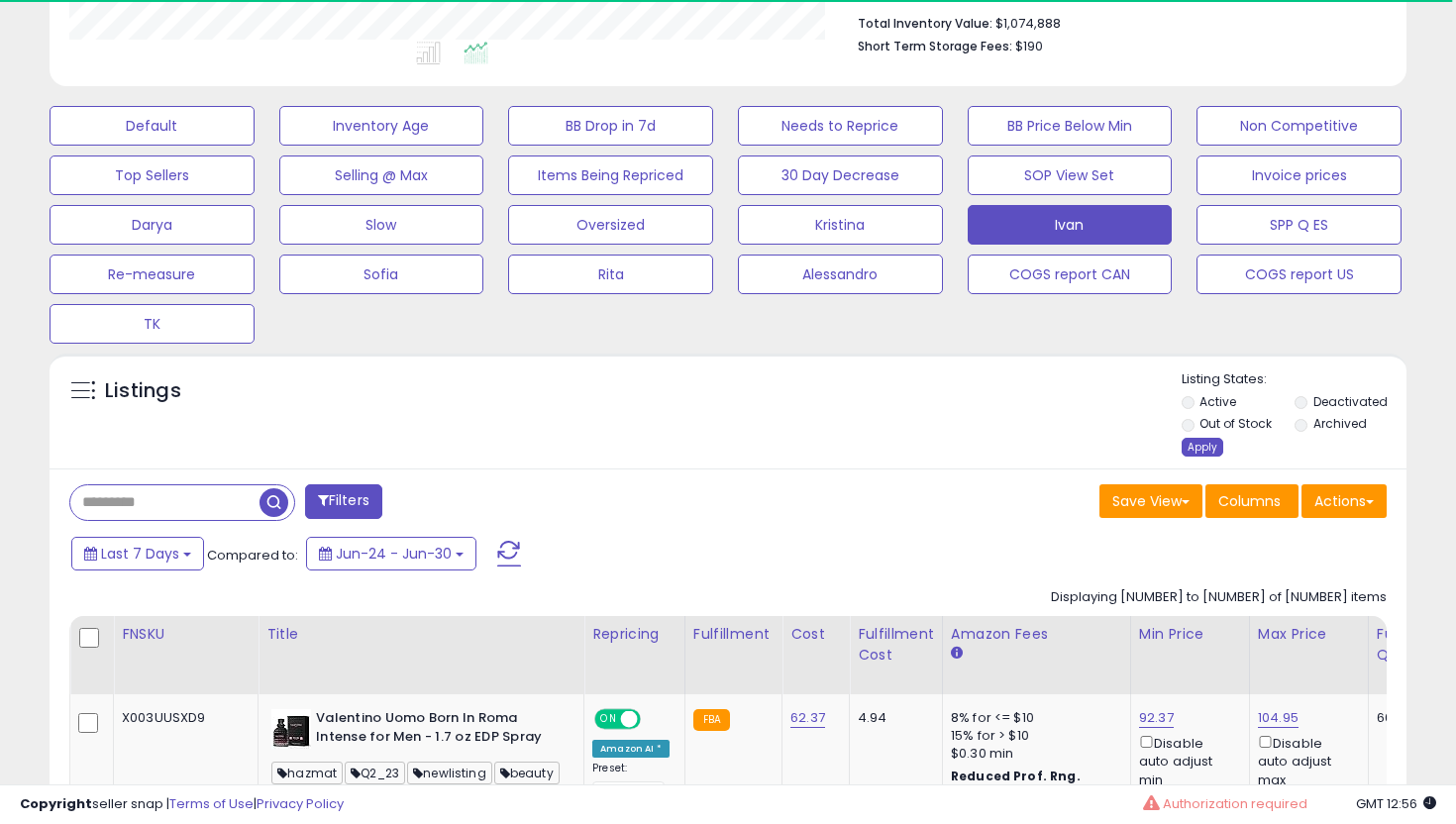 click on "Apply" at bounding box center [1202, 447] 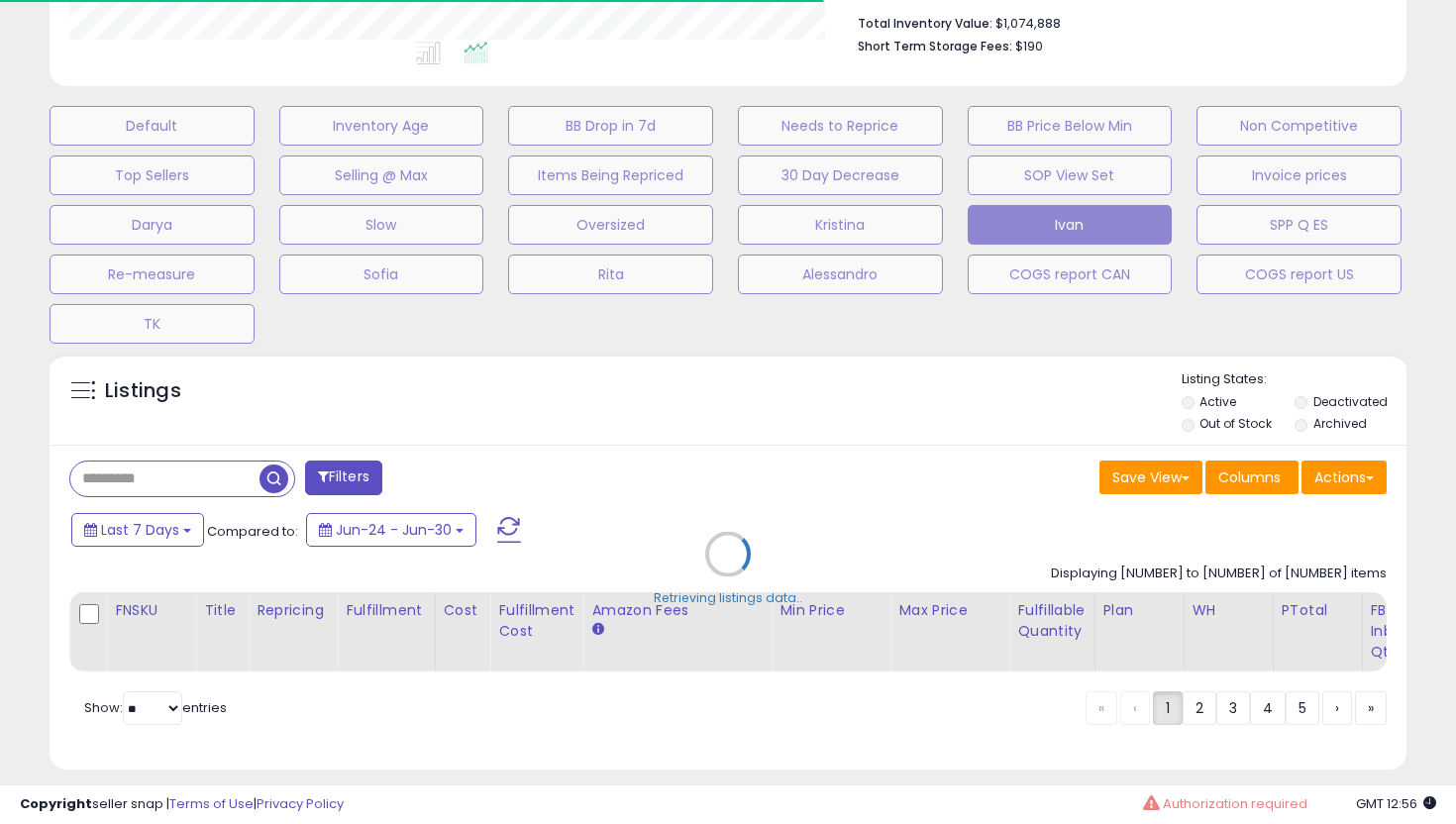 scroll, scrollTop: 989979, scrollLeft: 989690, axis: both 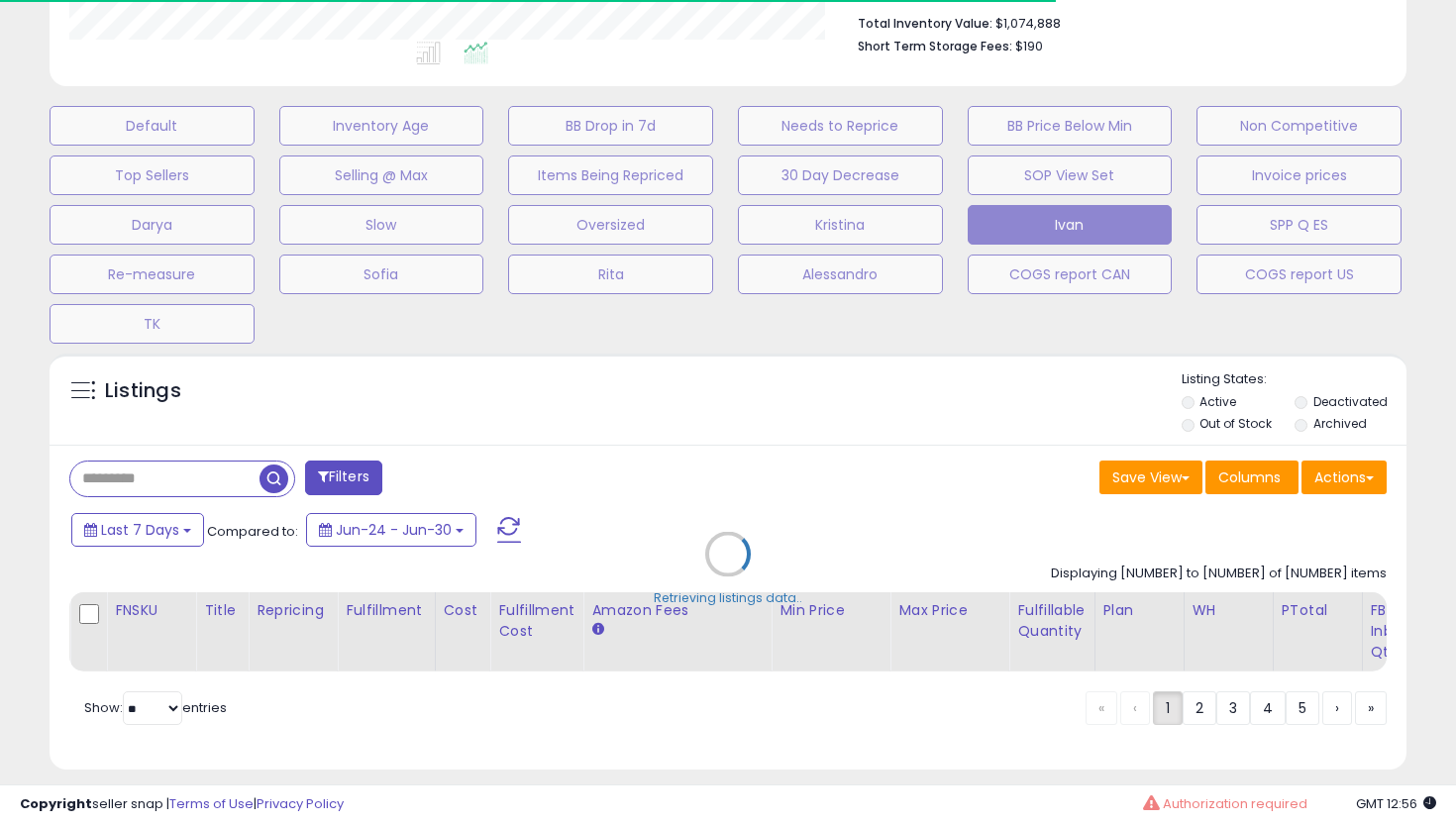 click on "Retrieving listings data.." at bounding box center (728, 568) 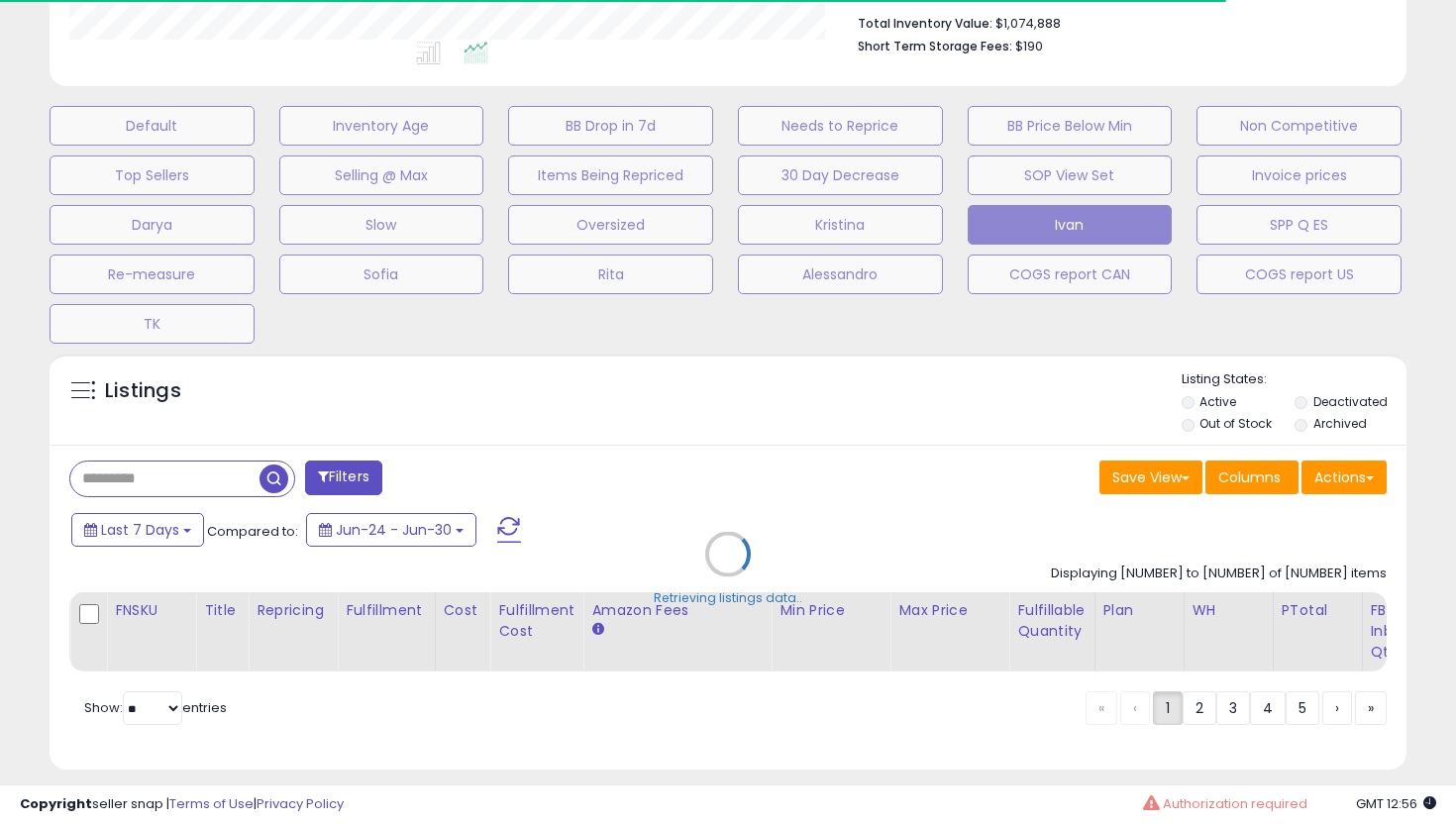 click on "Retrieving listings data.." at bounding box center (728, 568) 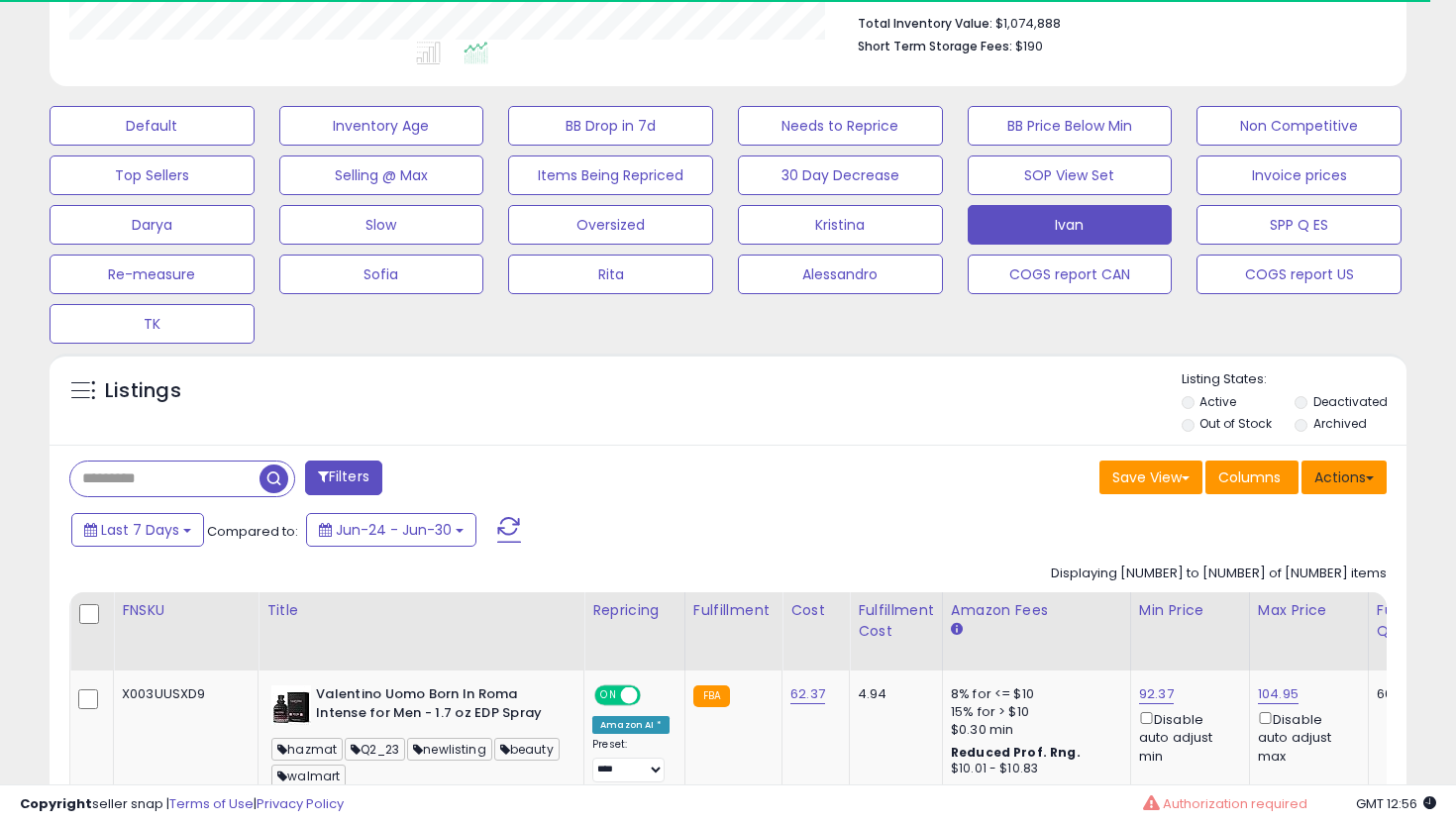 click on "Actions" at bounding box center [1344, 477] 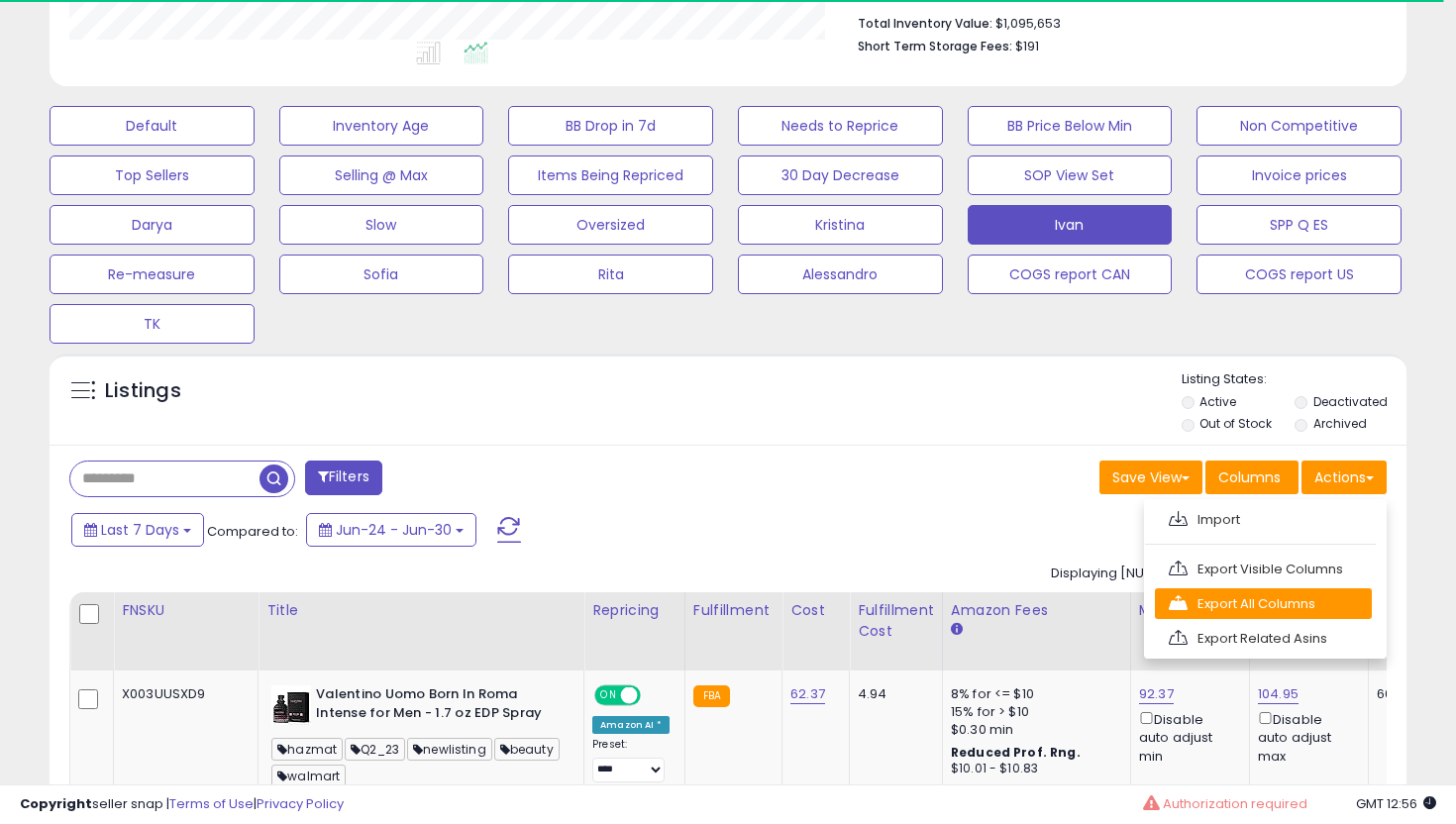 click on "Export All Columns" at bounding box center (1263, 519) 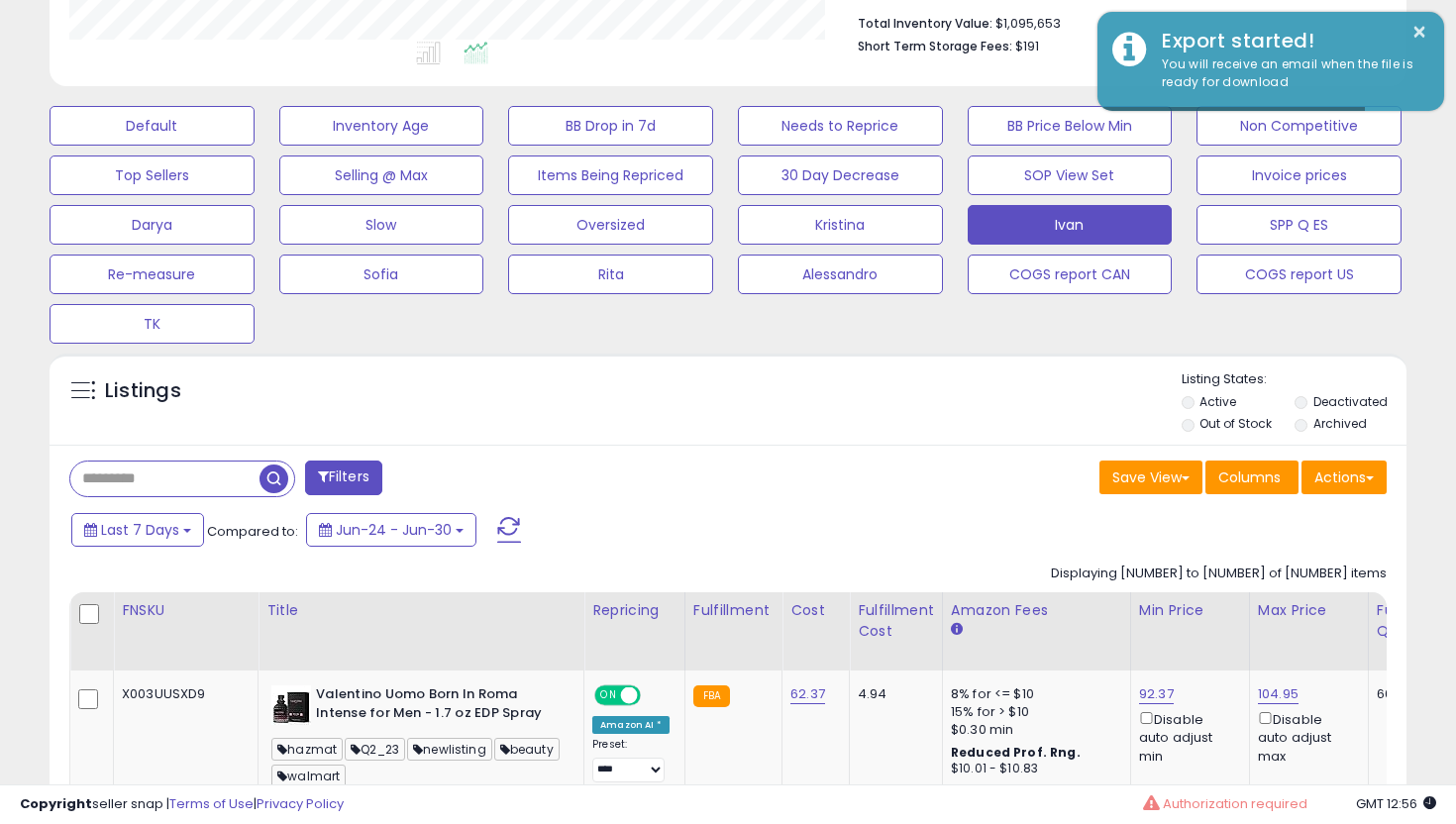 scroll, scrollTop: 989979, scrollLeft: 989690, axis: both 